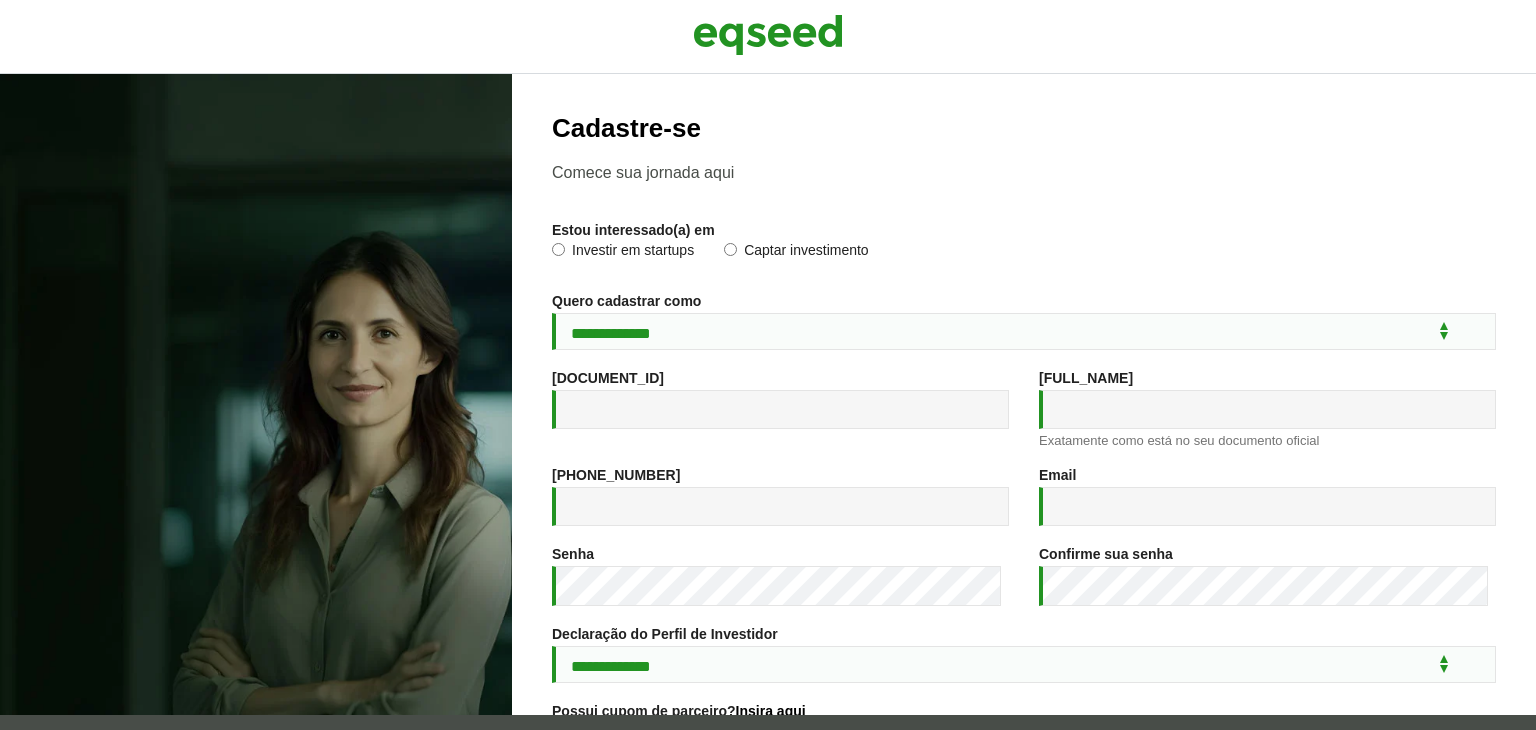 scroll, scrollTop: 0, scrollLeft: 0, axis: both 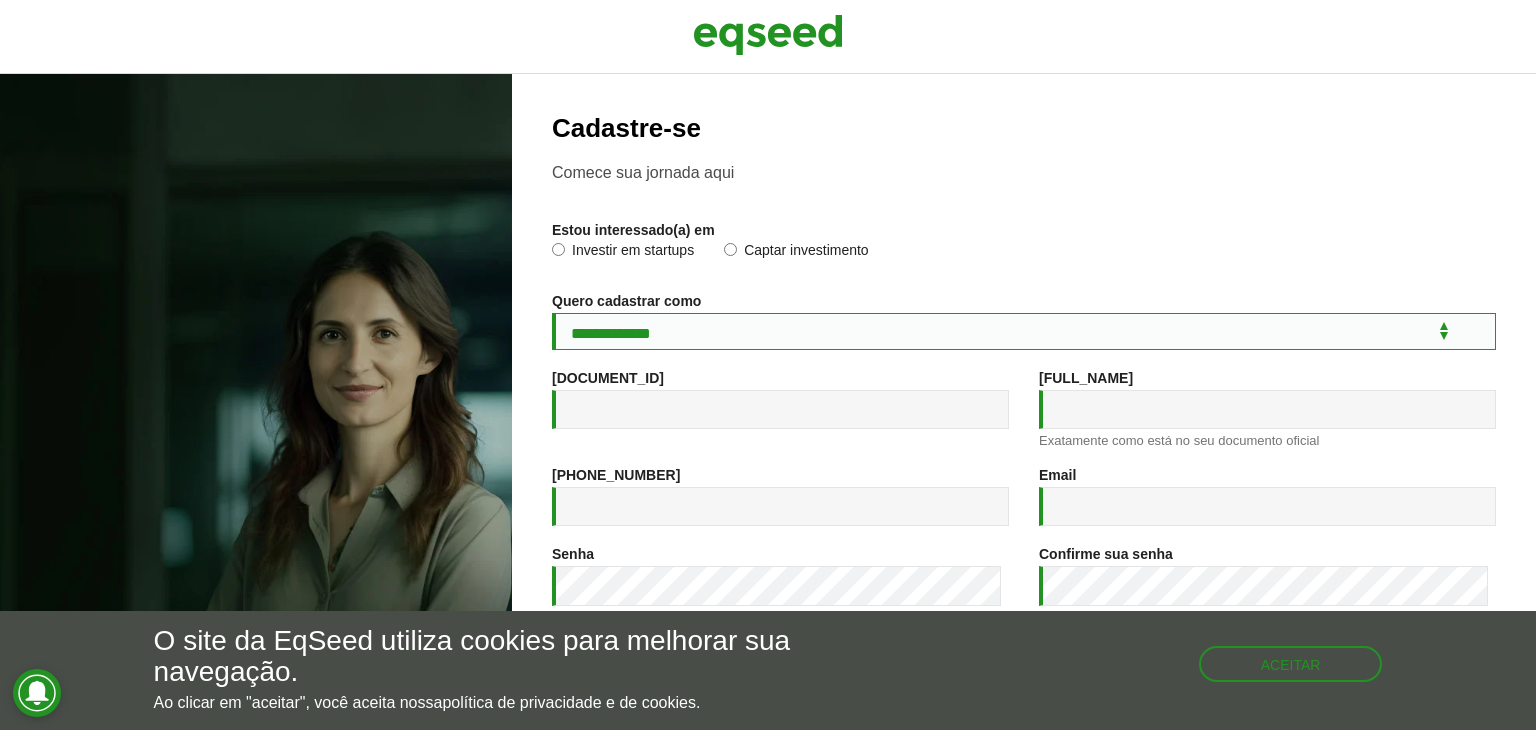 click on "**********" at bounding box center [1024, 331] 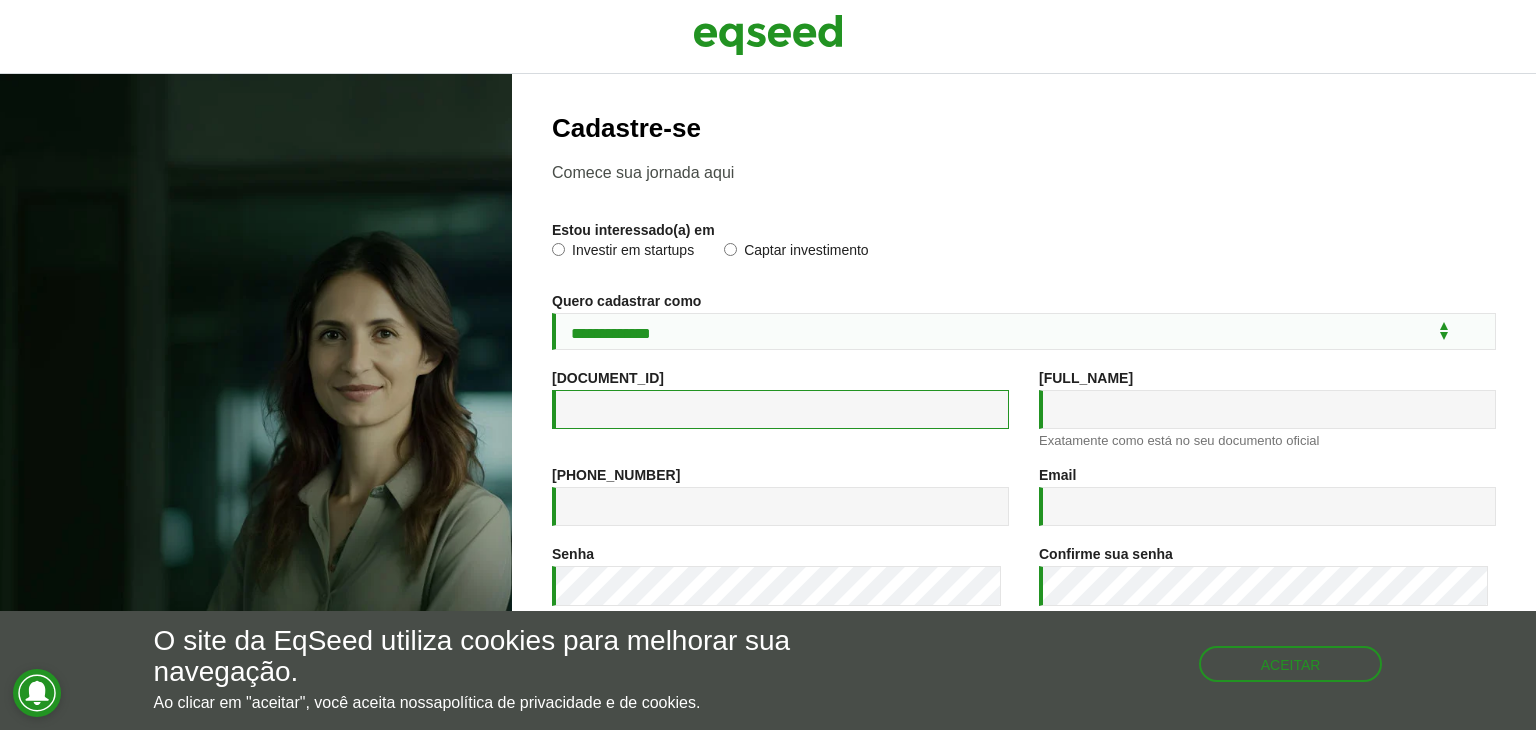 click on "CPF  *" at bounding box center [780, 409] 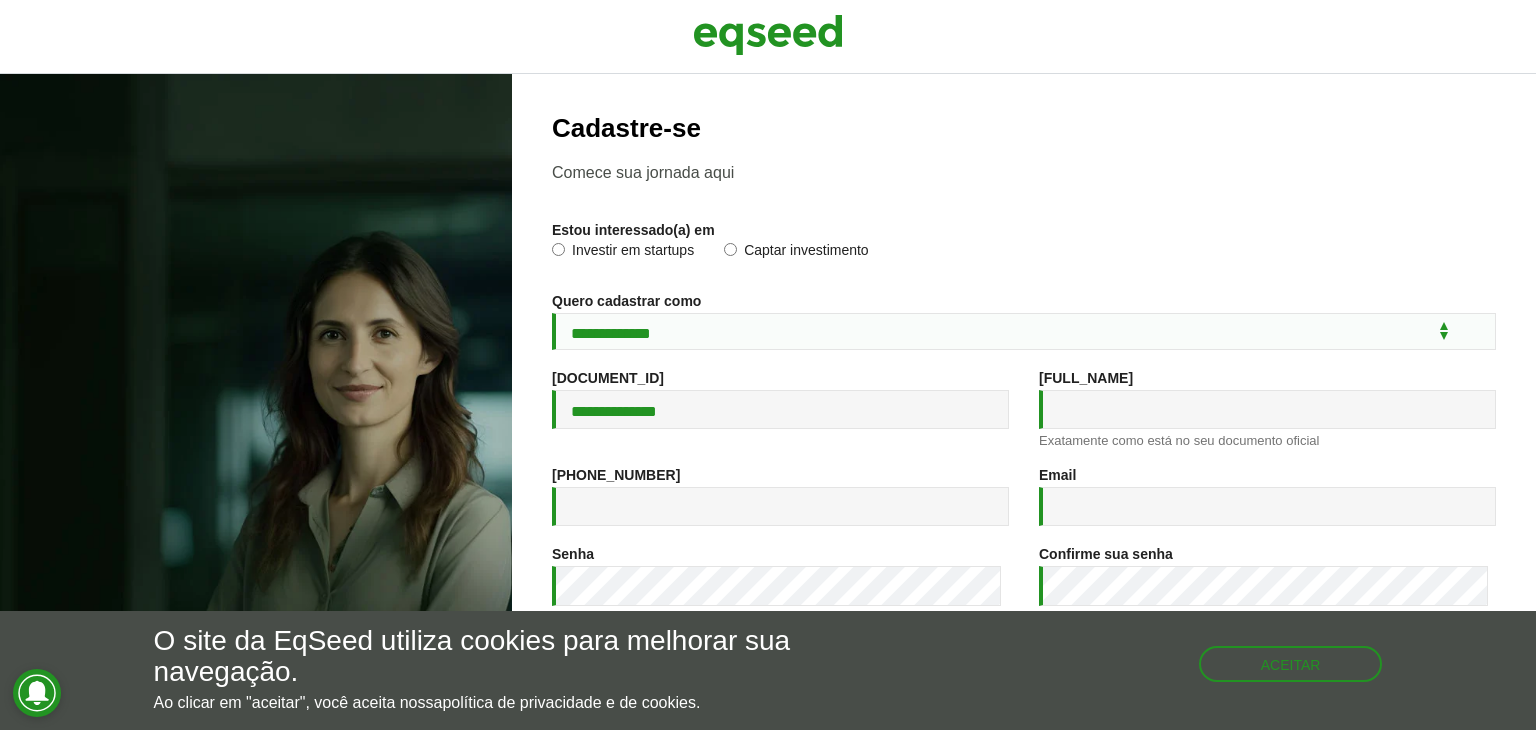 click on "Nome completo  *" at bounding box center [1086, 378] 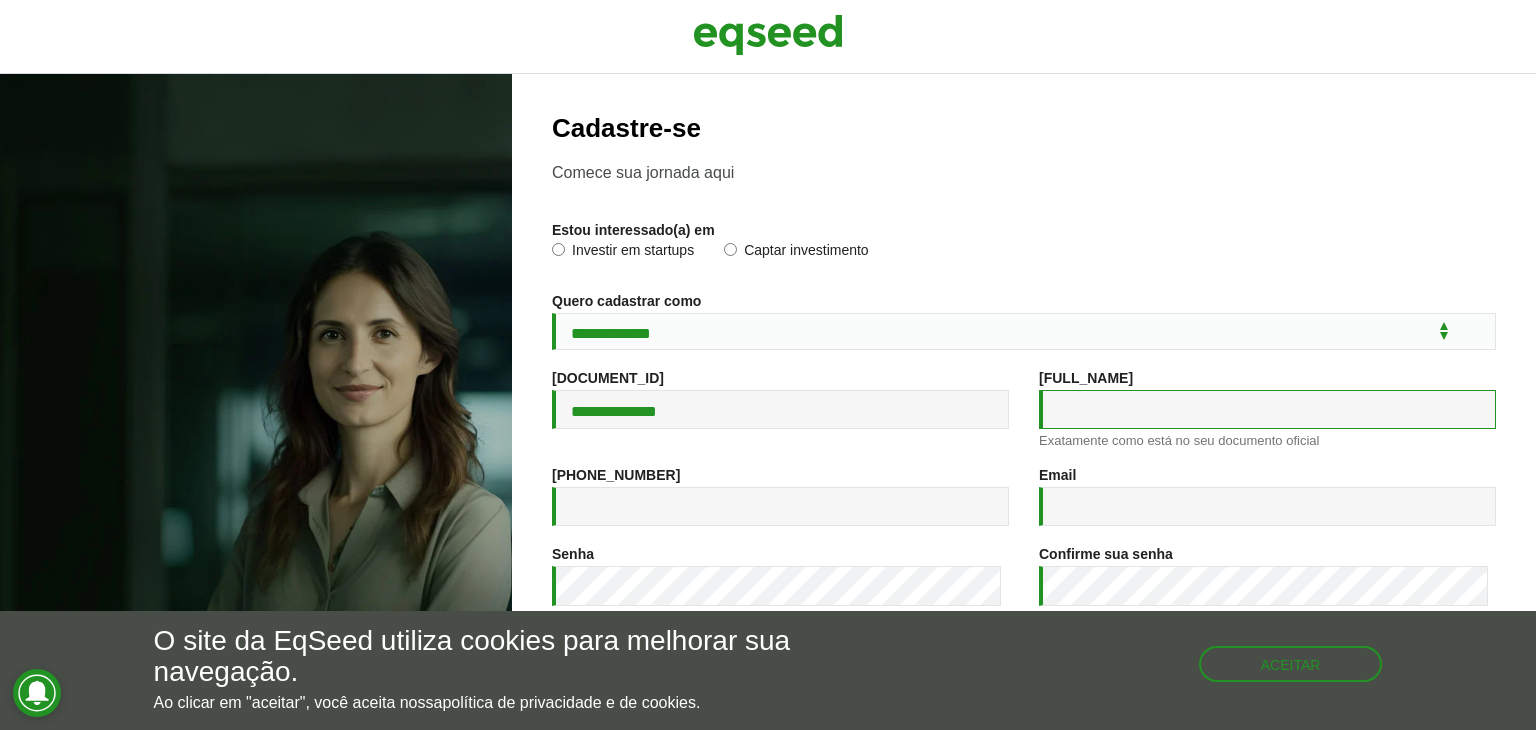 click on "Nome completo  *" at bounding box center (1267, 409) 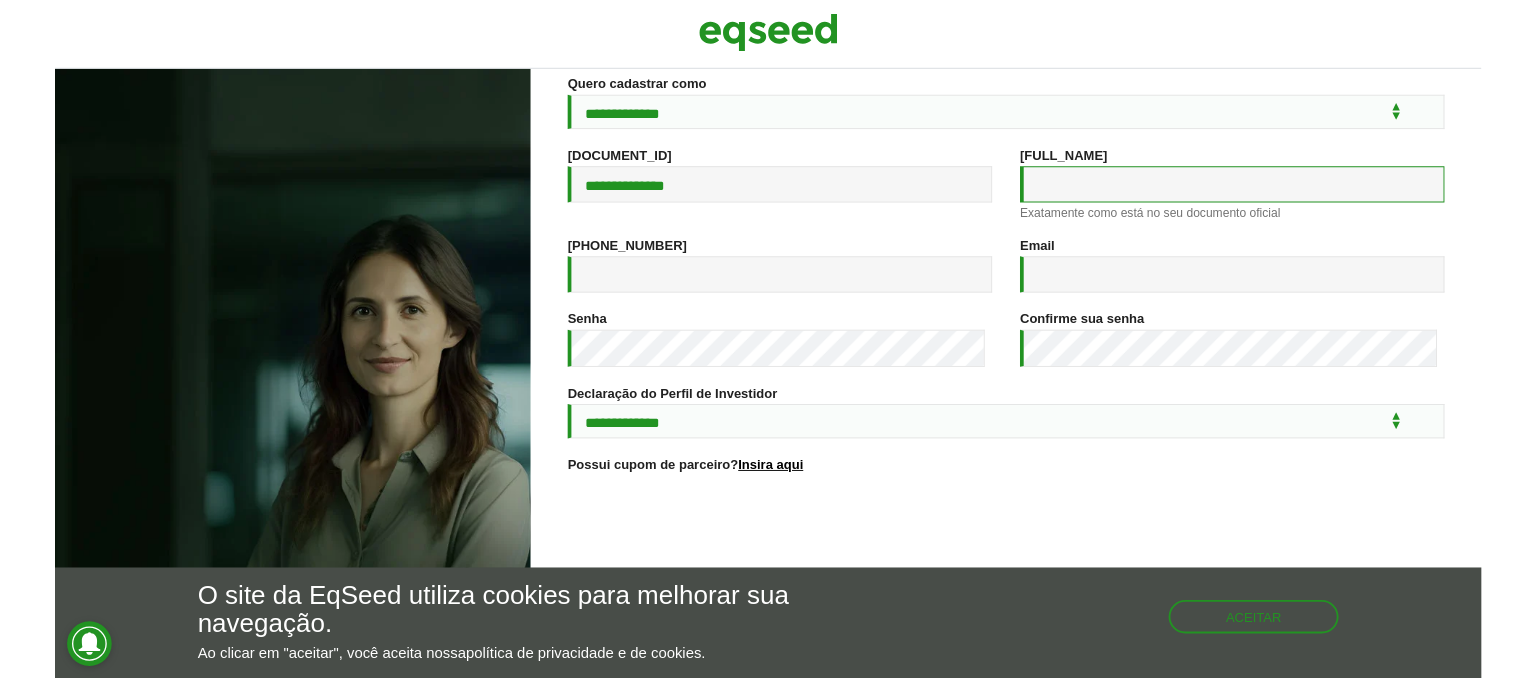 scroll, scrollTop: 297, scrollLeft: 0, axis: vertical 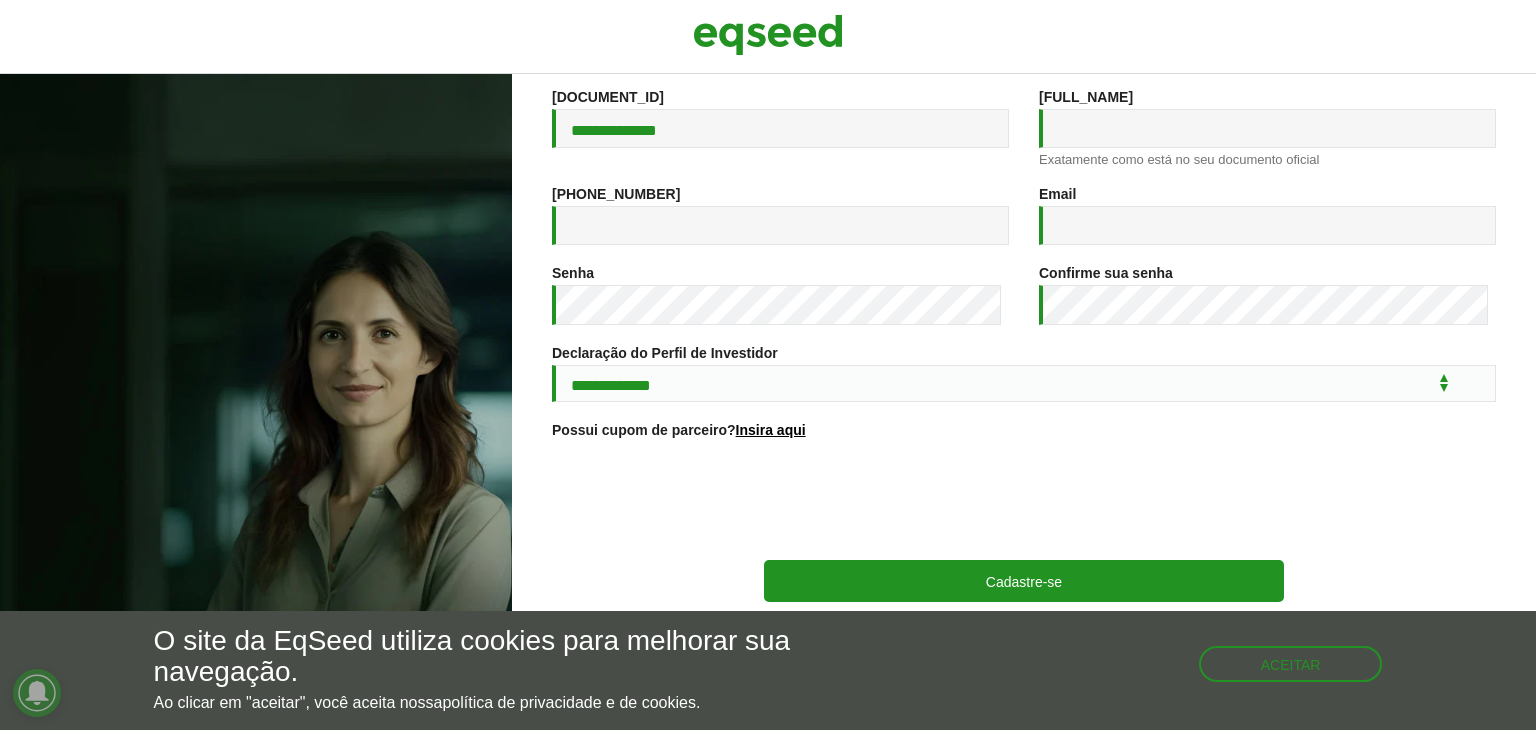 click at bounding box center (768, 37) 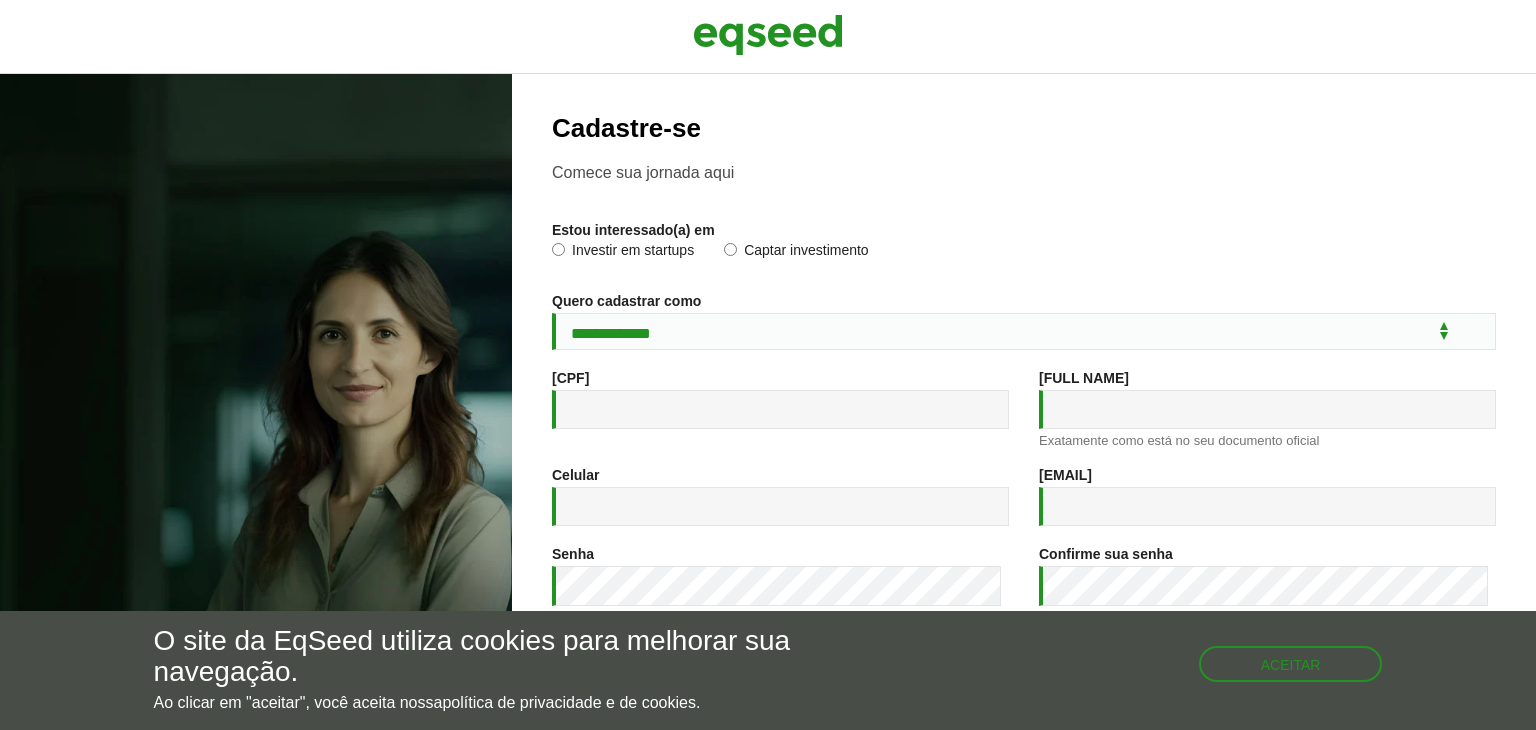 scroll, scrollTop: 0, scrollLeft: 0, axis: both 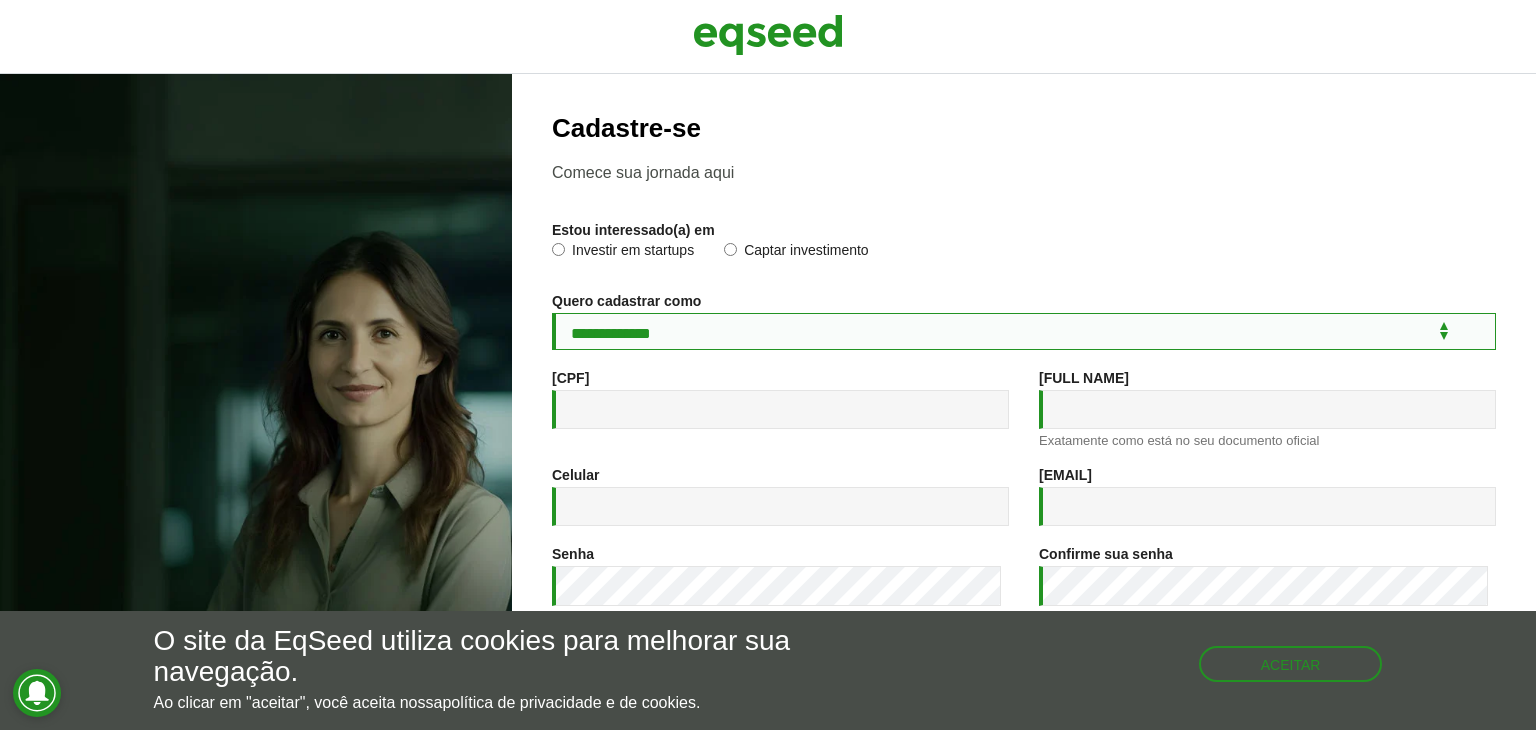 click on "**********" at bounding box center [1024, 331] 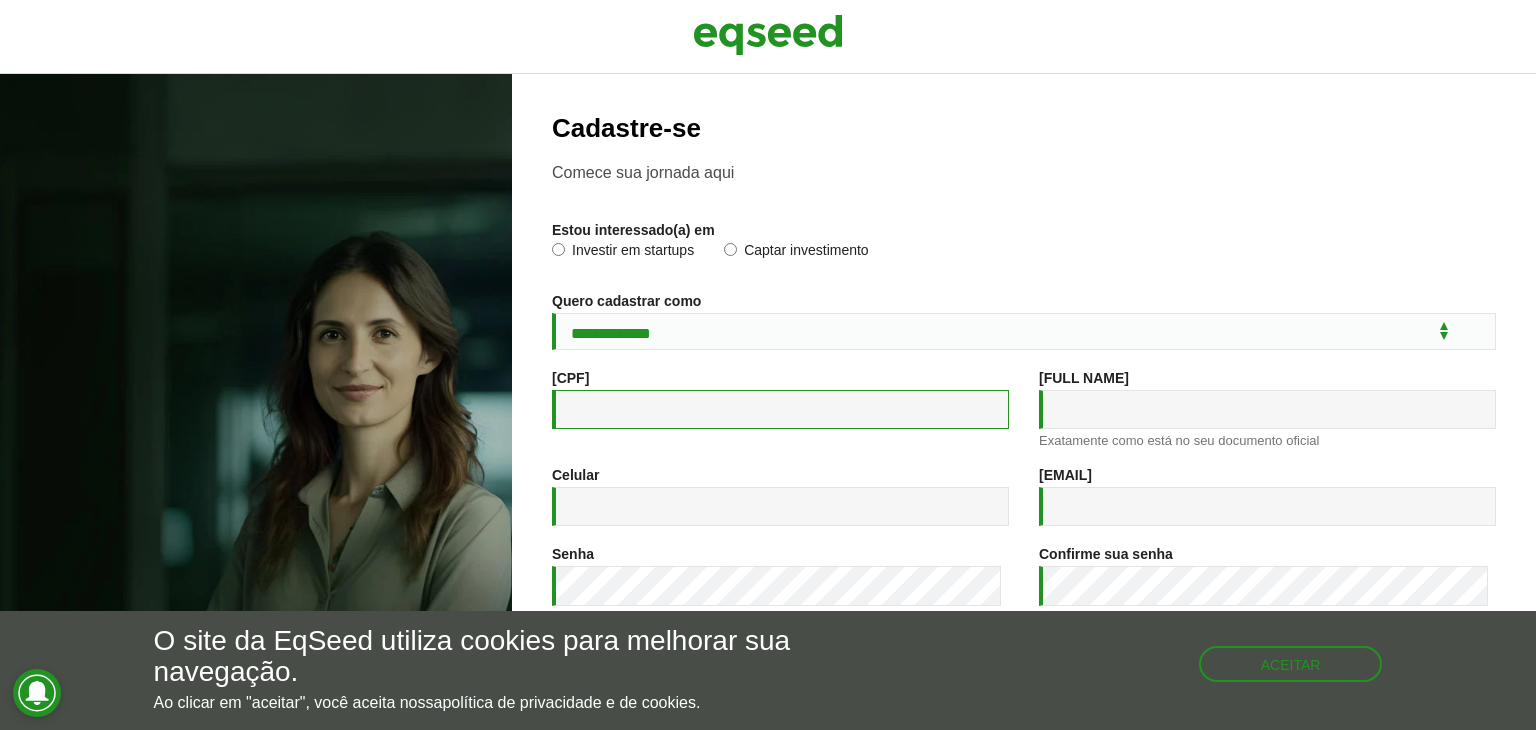 click on "CPF  *" at bounding box center (780, 409) 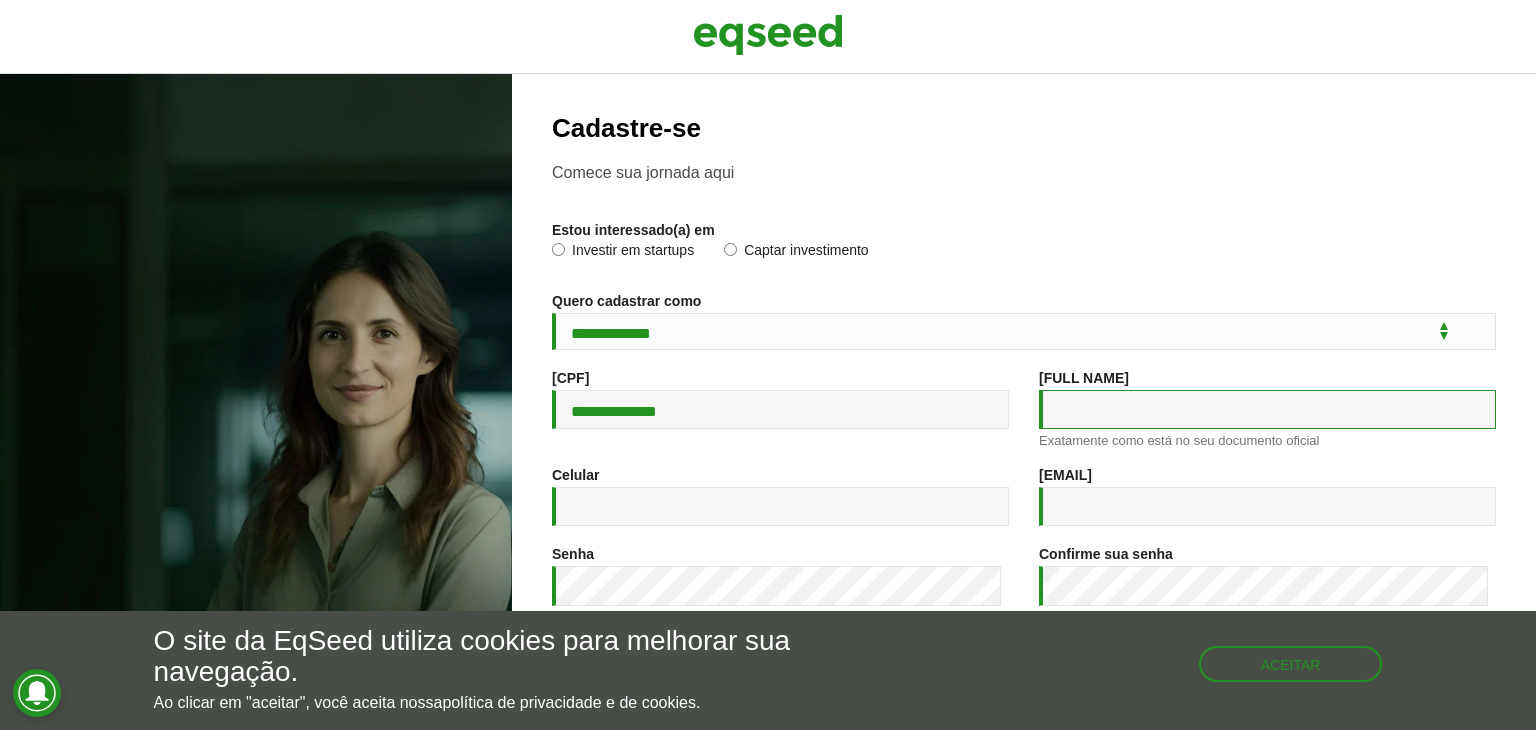 click on "Nome completo  *" at bounding box center [1267, 409] 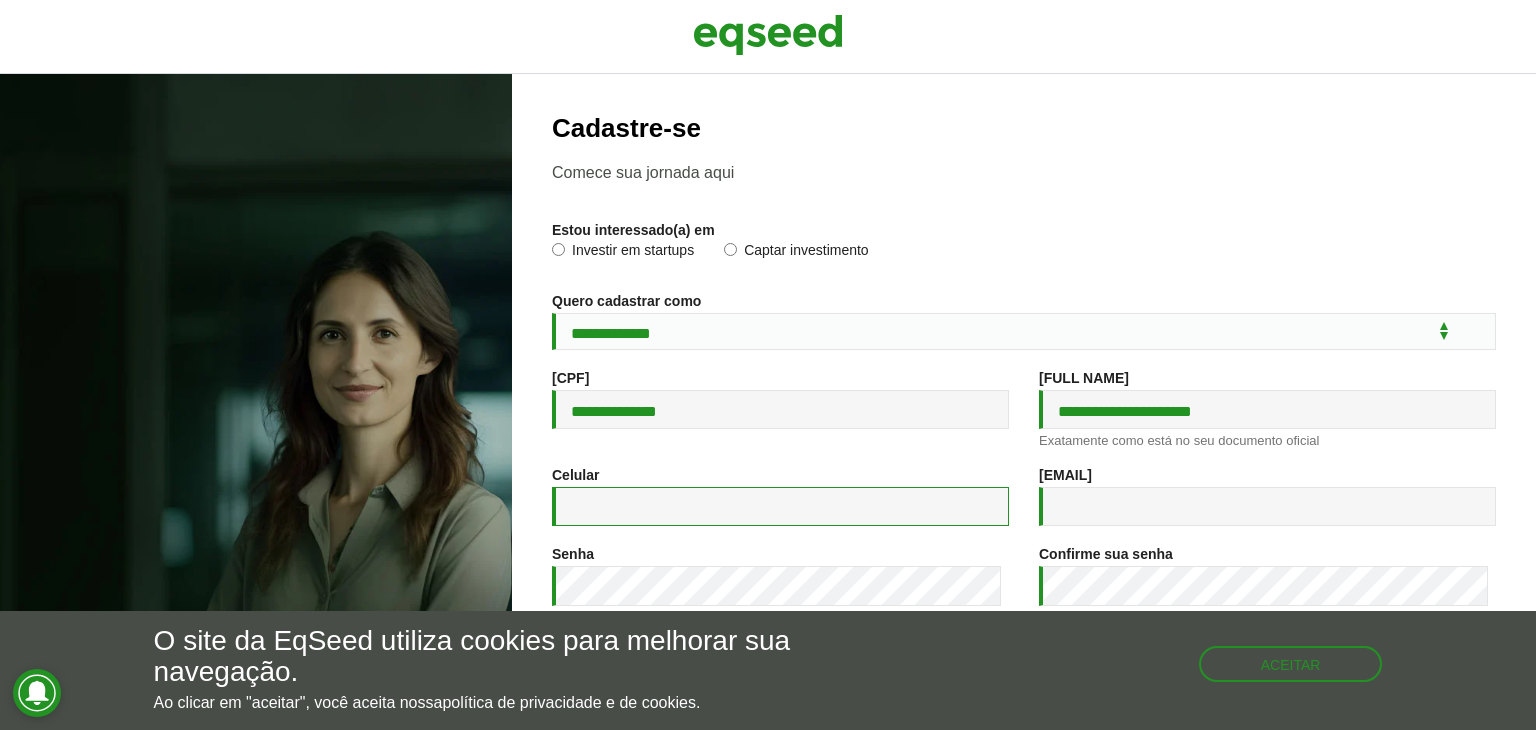 type on "**********" 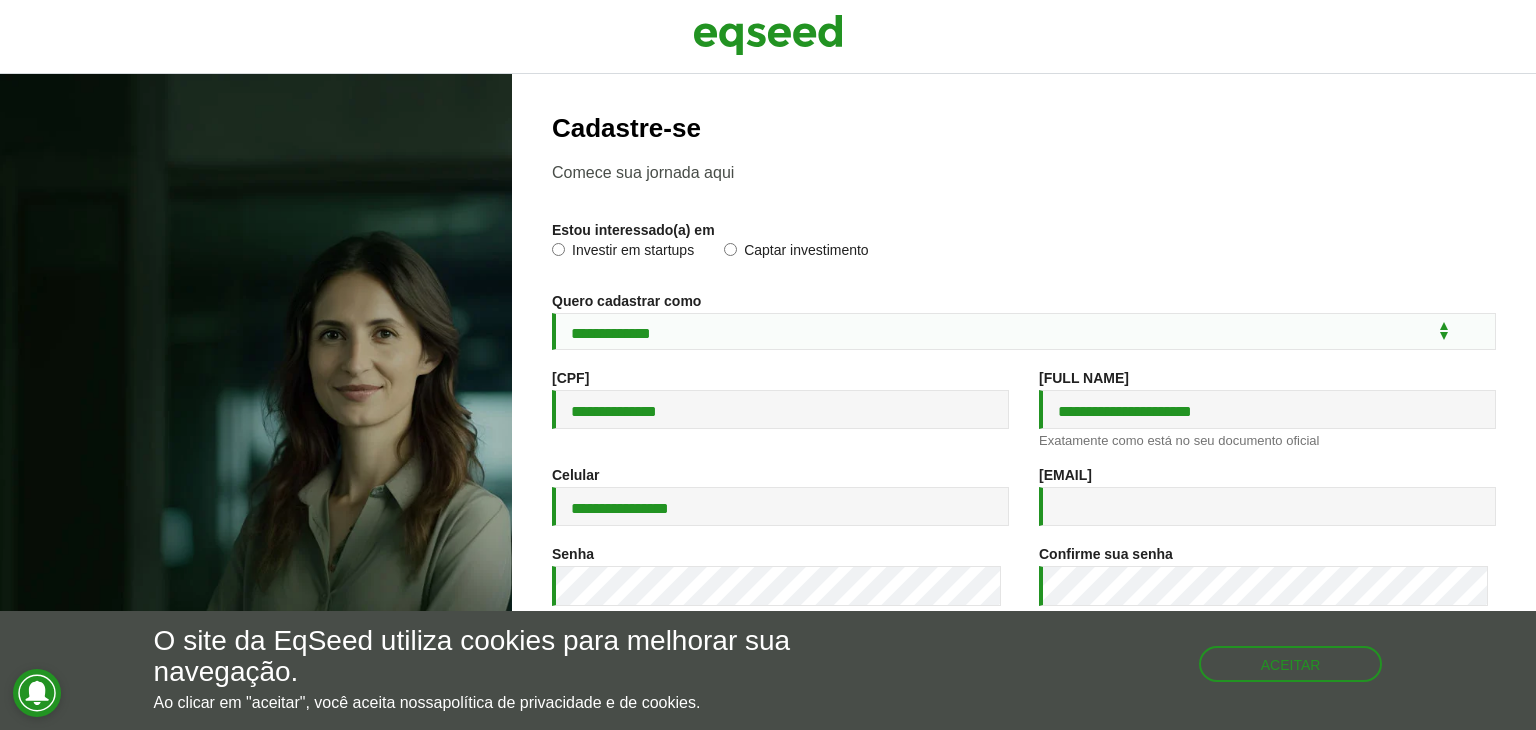 type on "**********" 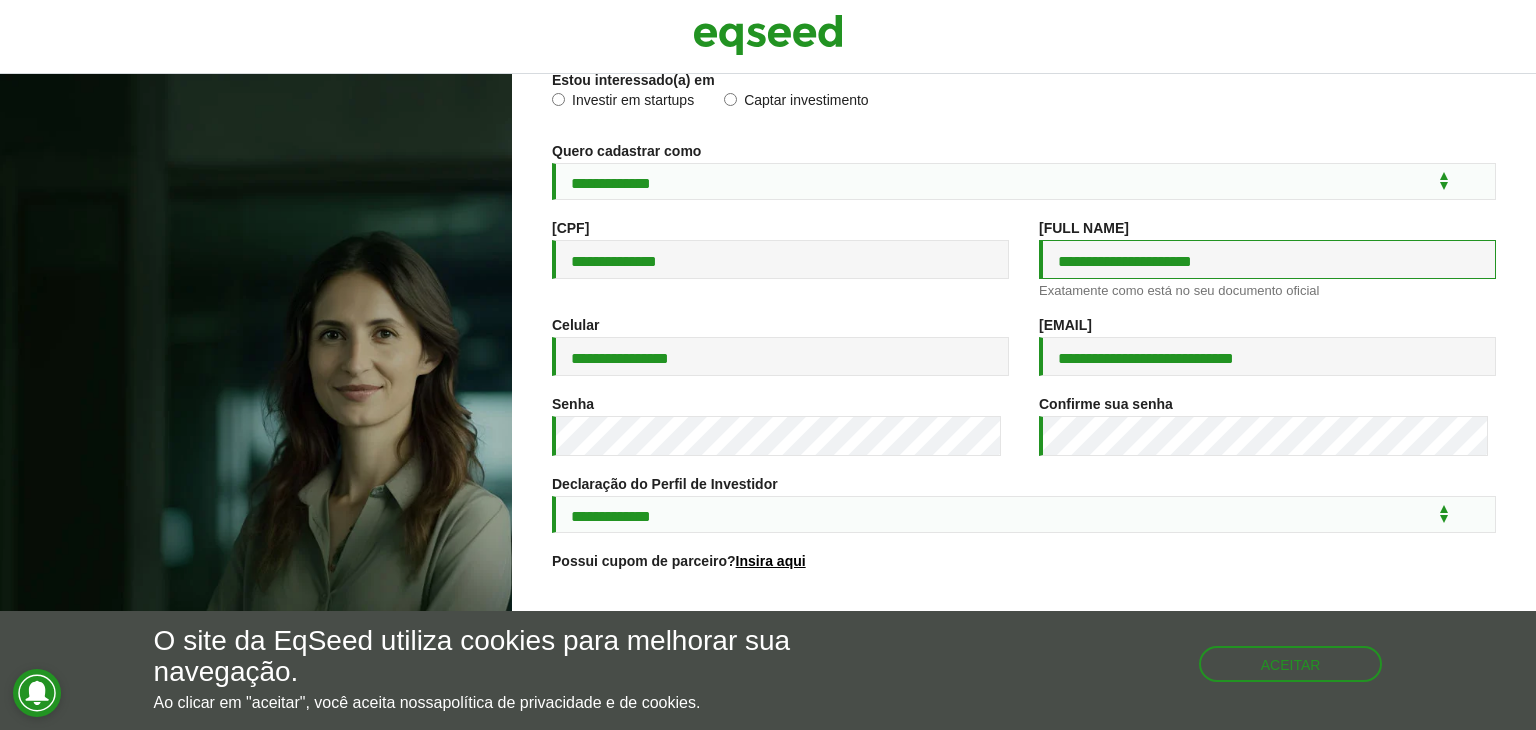 scroll, scrollTop: 218, scrollLeft: 0, axis: vertical 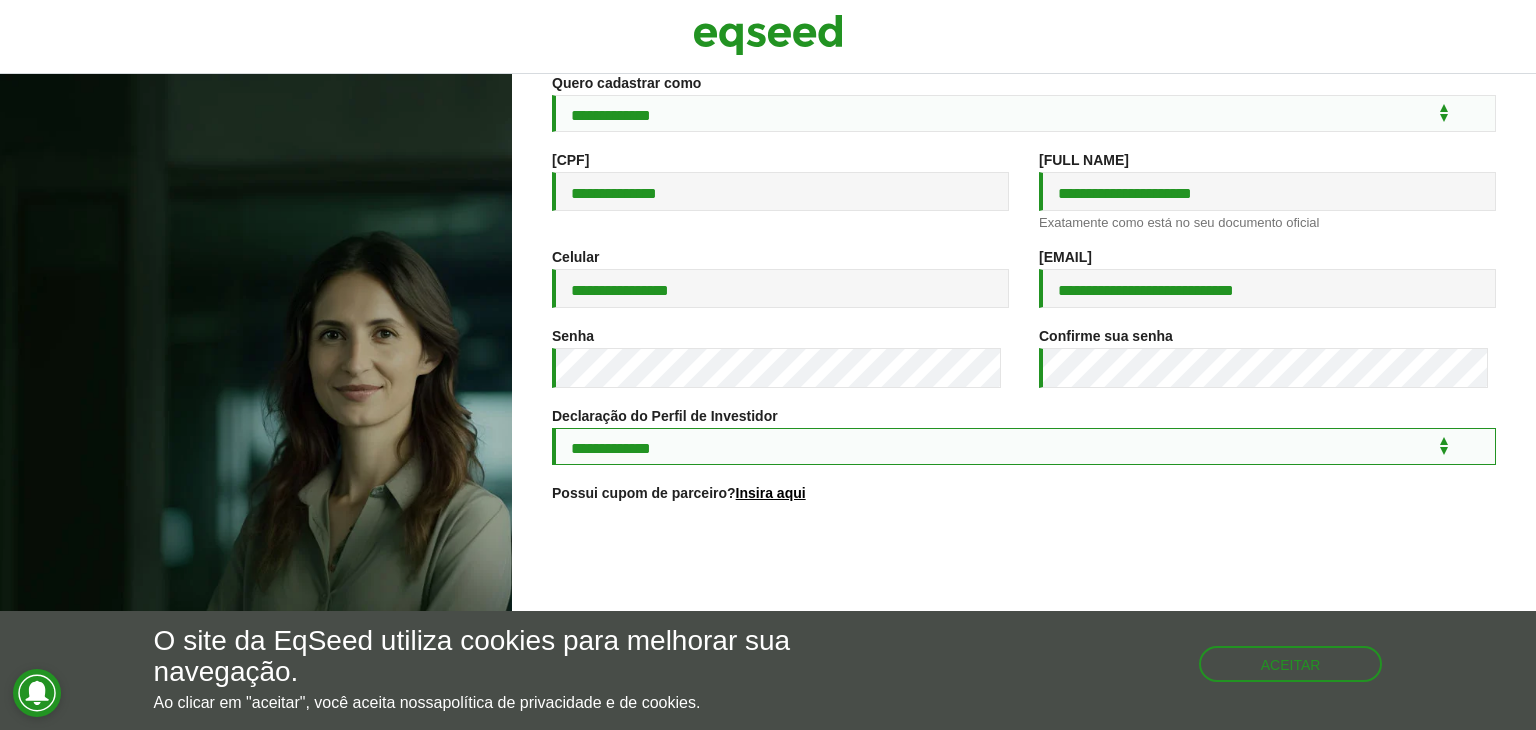 click on "**********" at bounding box center [1024, 446] 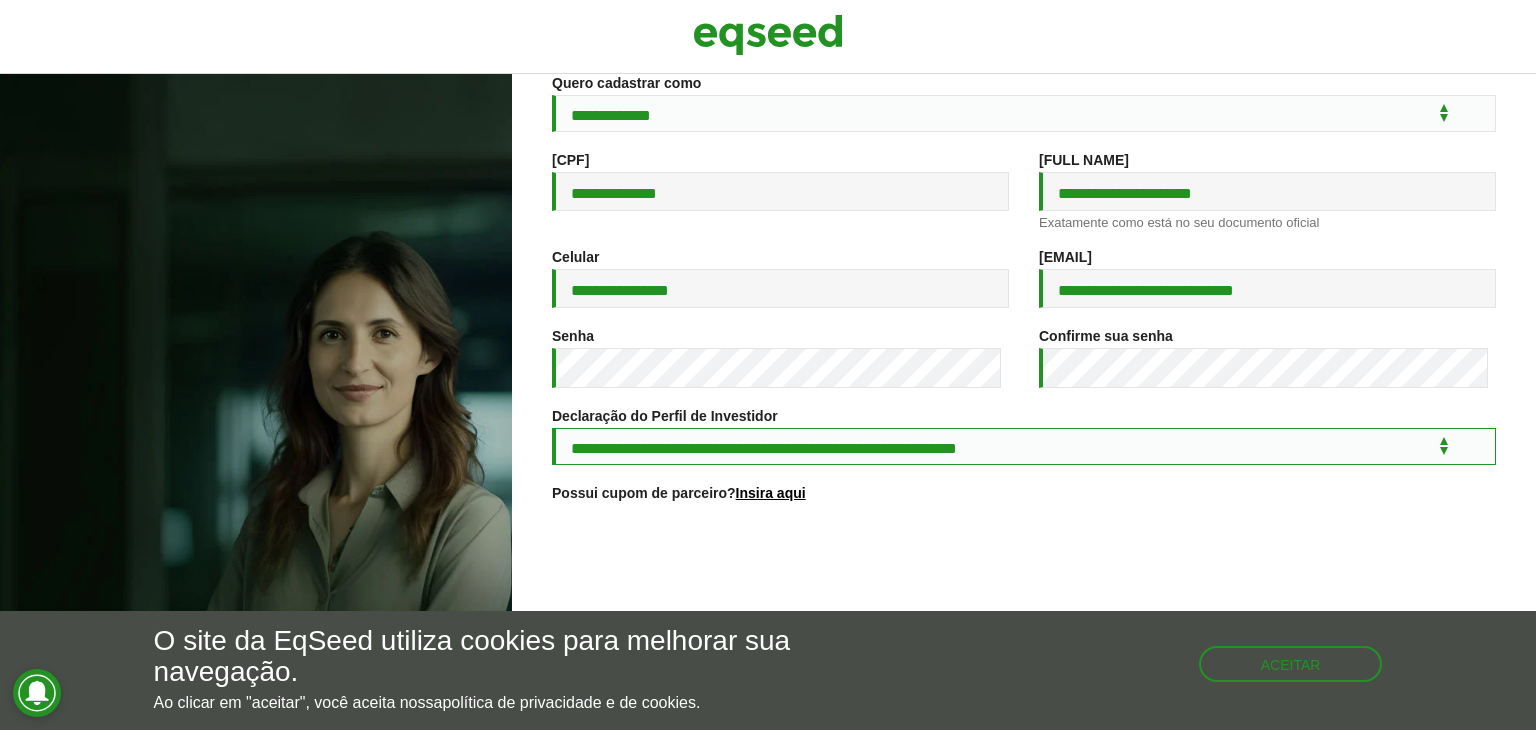 click on "**********" at bounding box center (1024, 446) 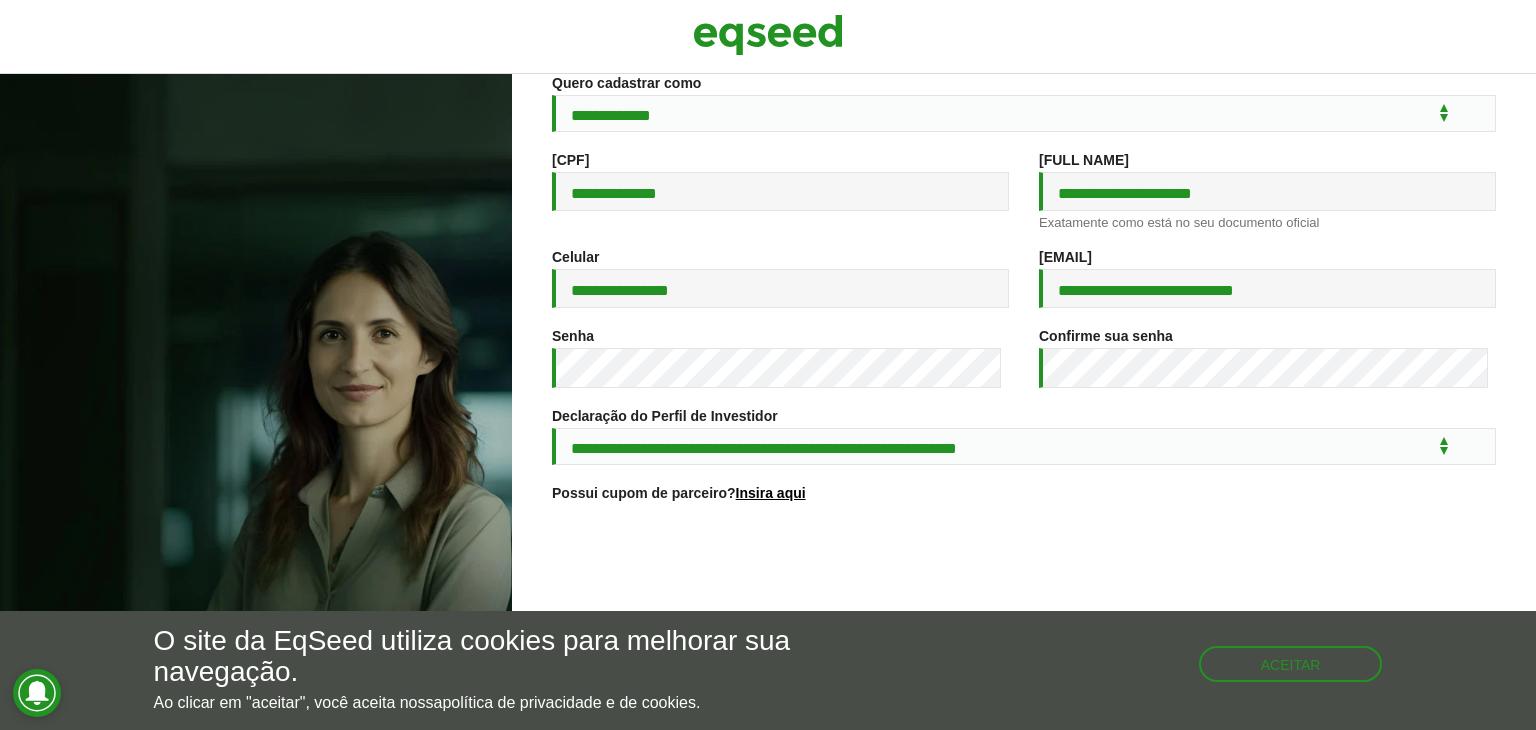 scroll, scrollTop: 297, scrollLeft: 0, axis: vertical 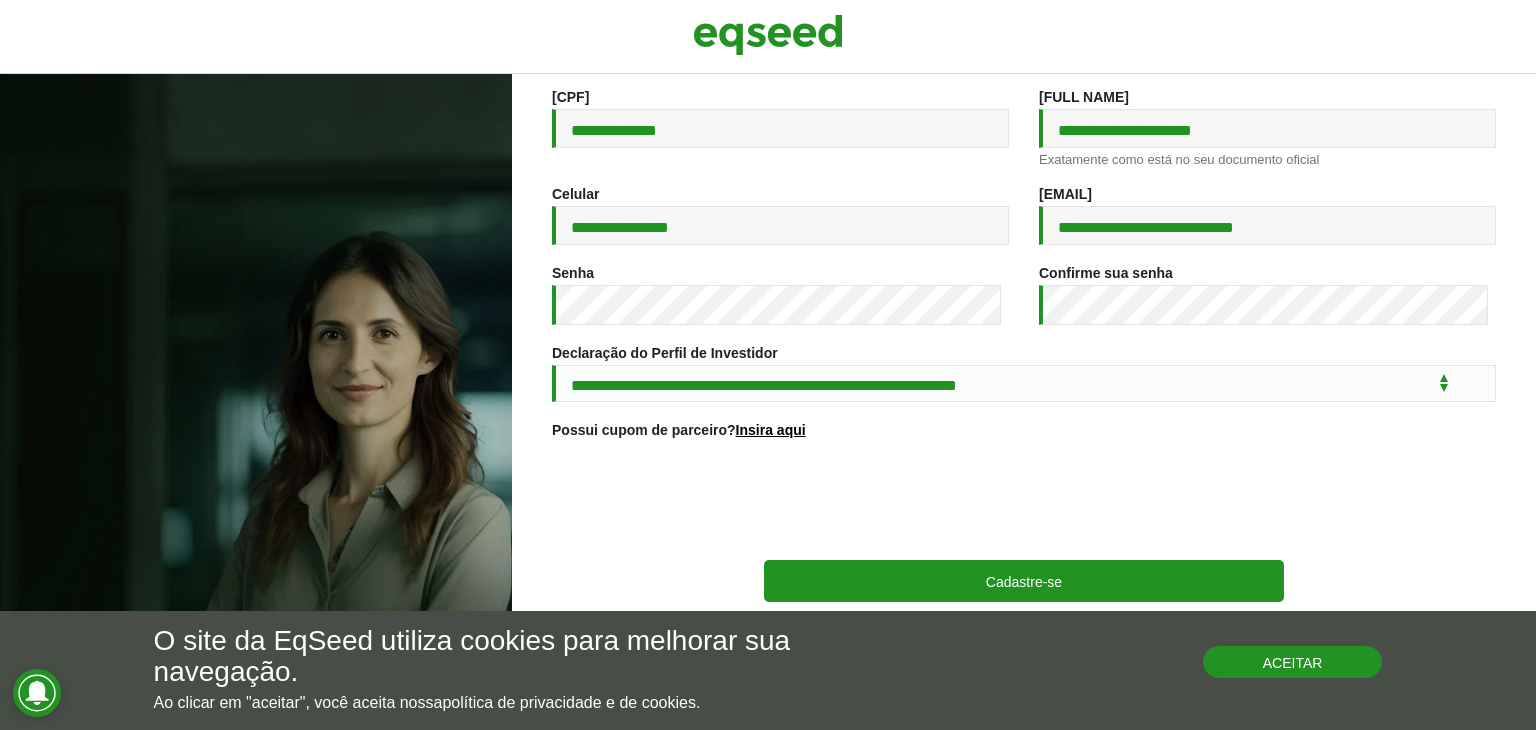 click on "Aceitar" at bounding box center [1293, 662] 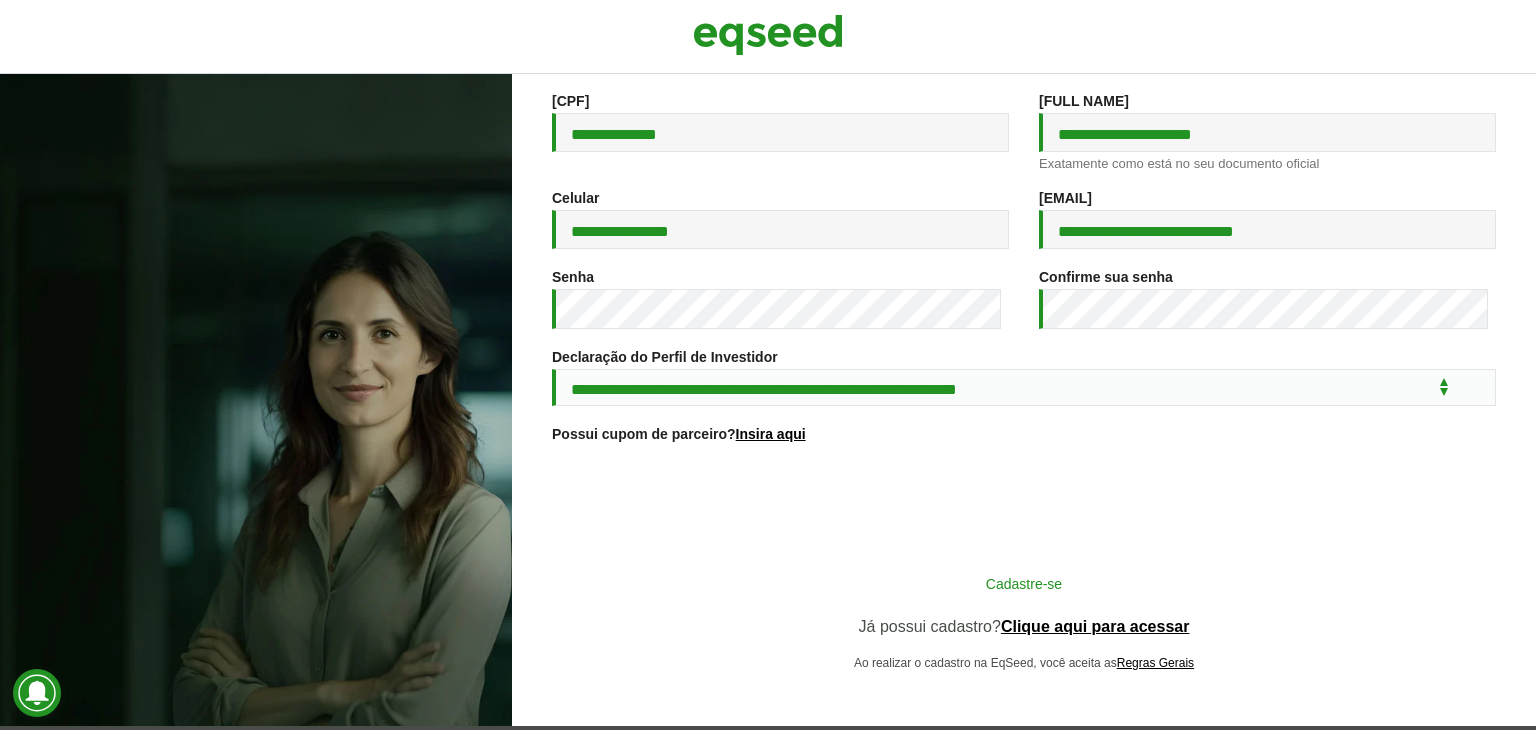 scroll, scrollTop: 294, scrollLeft: 0, axis: vertical 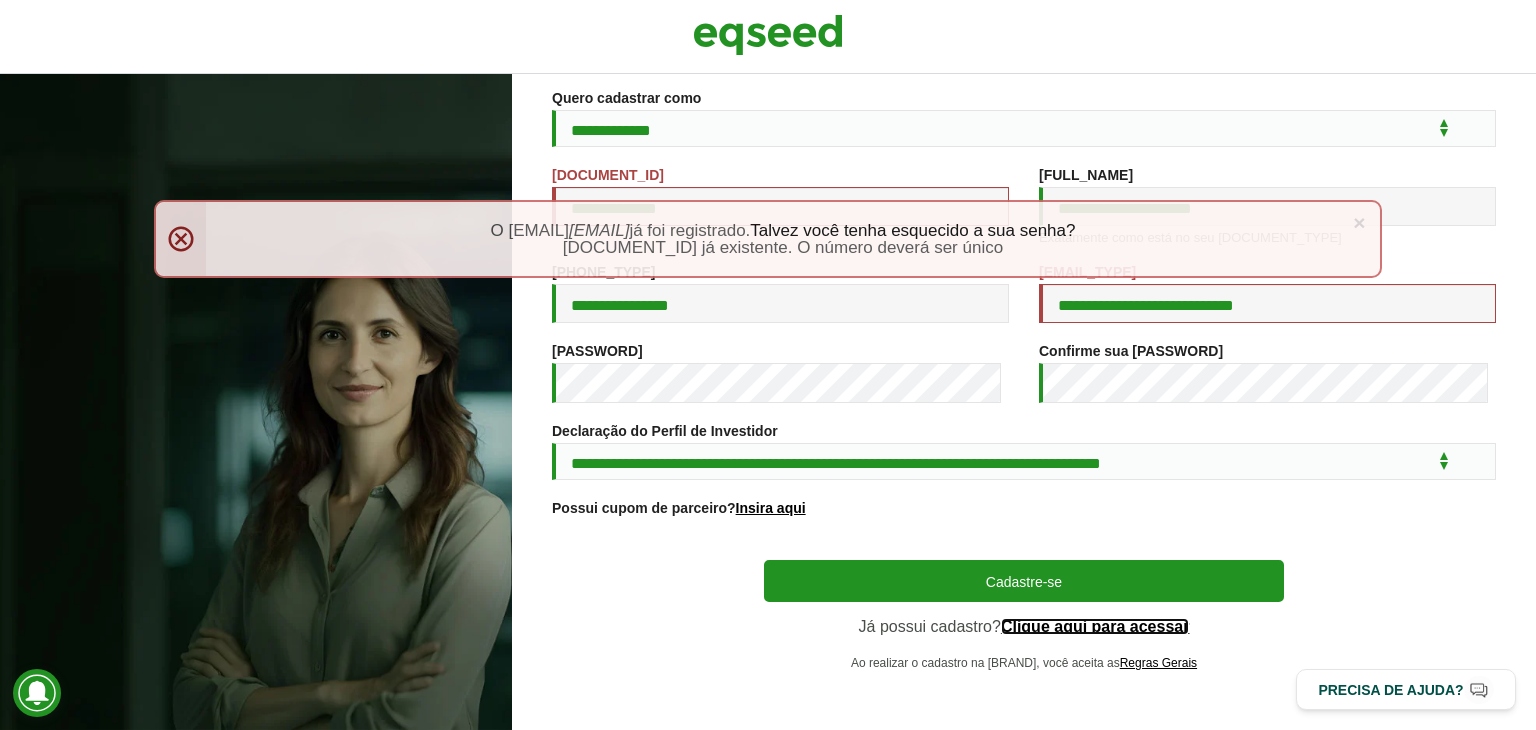 click on "Clique aqui para acessar" at bounding box center [1095, 627] 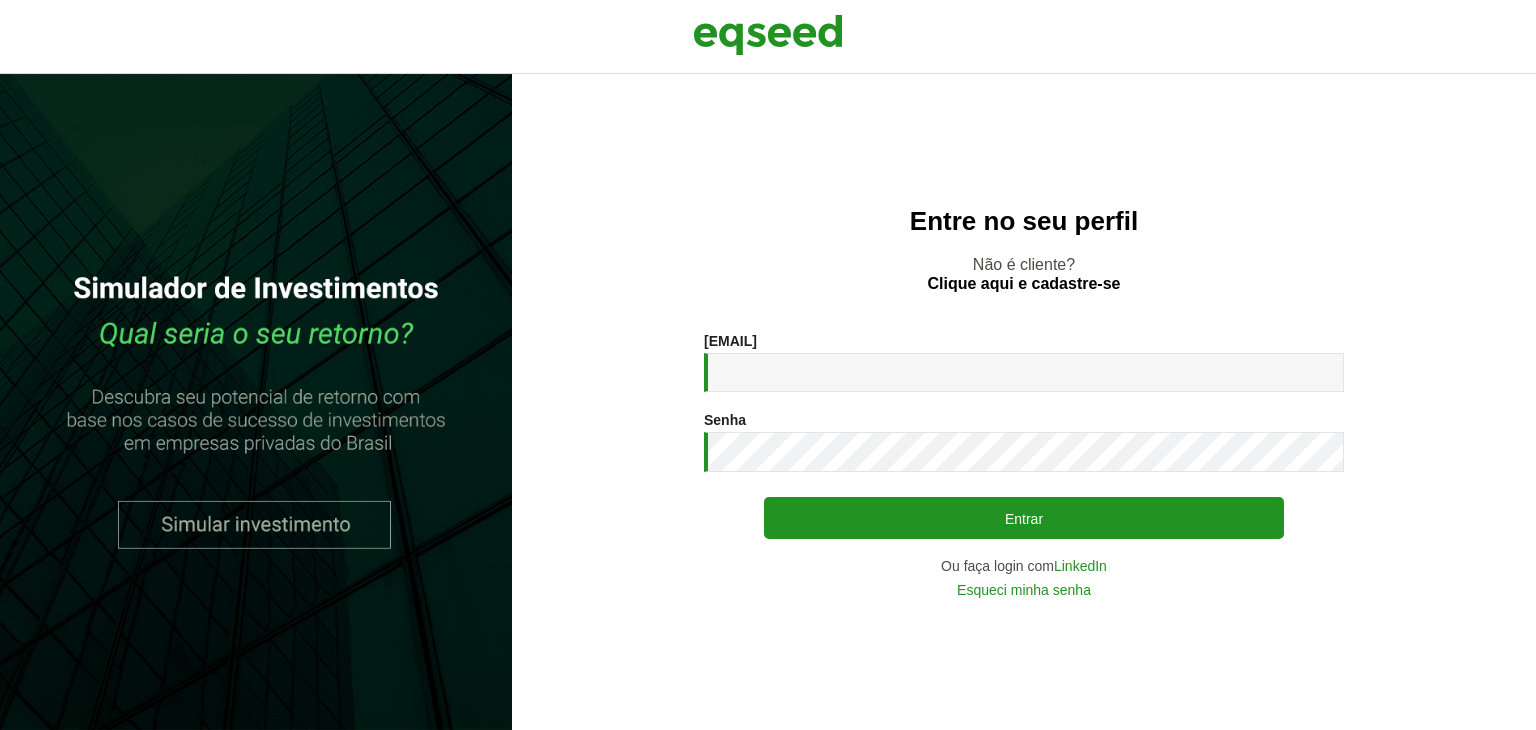 scroll, scrollTop: 0, scrollLeft: 0, axis: both 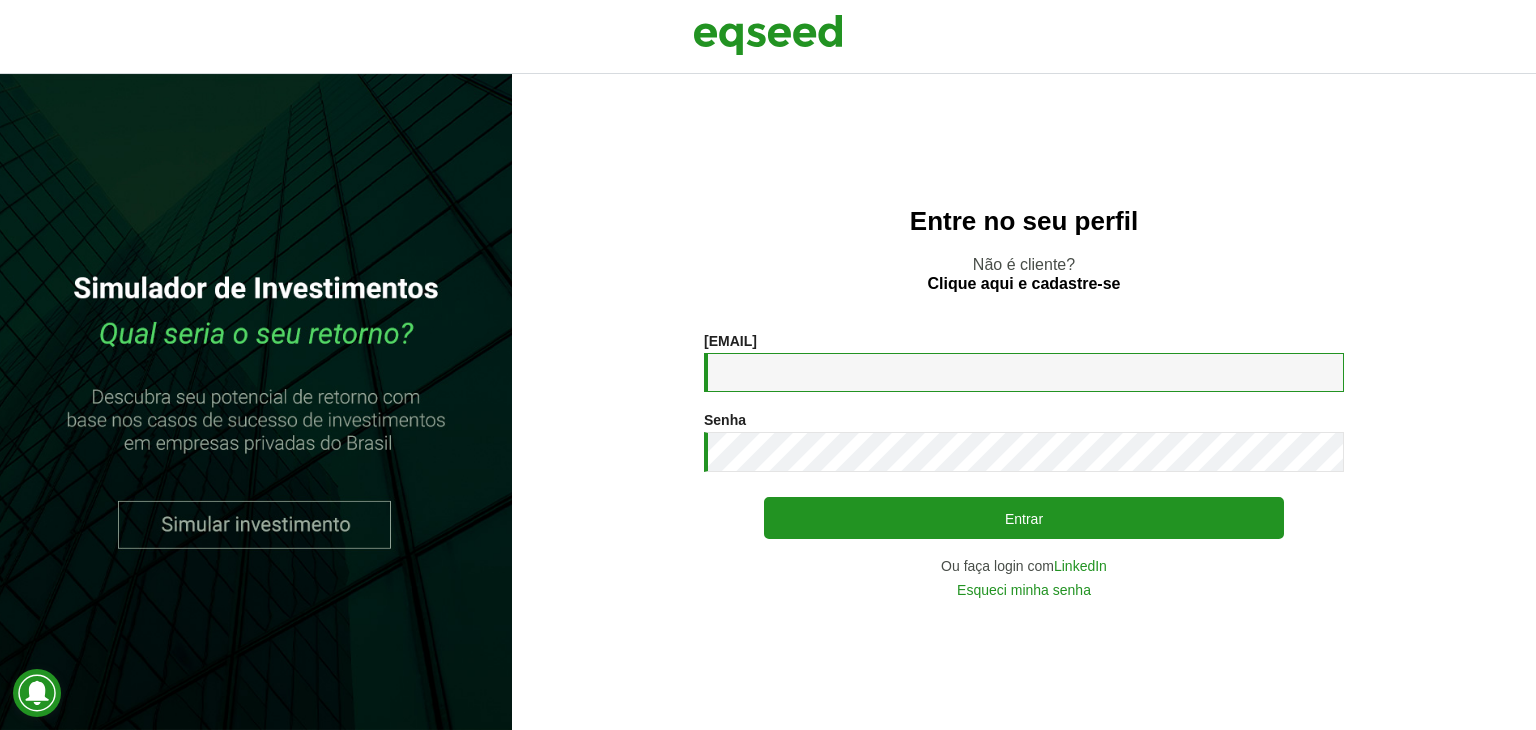 click on "Email  *" at bounding box center (1024, 372) 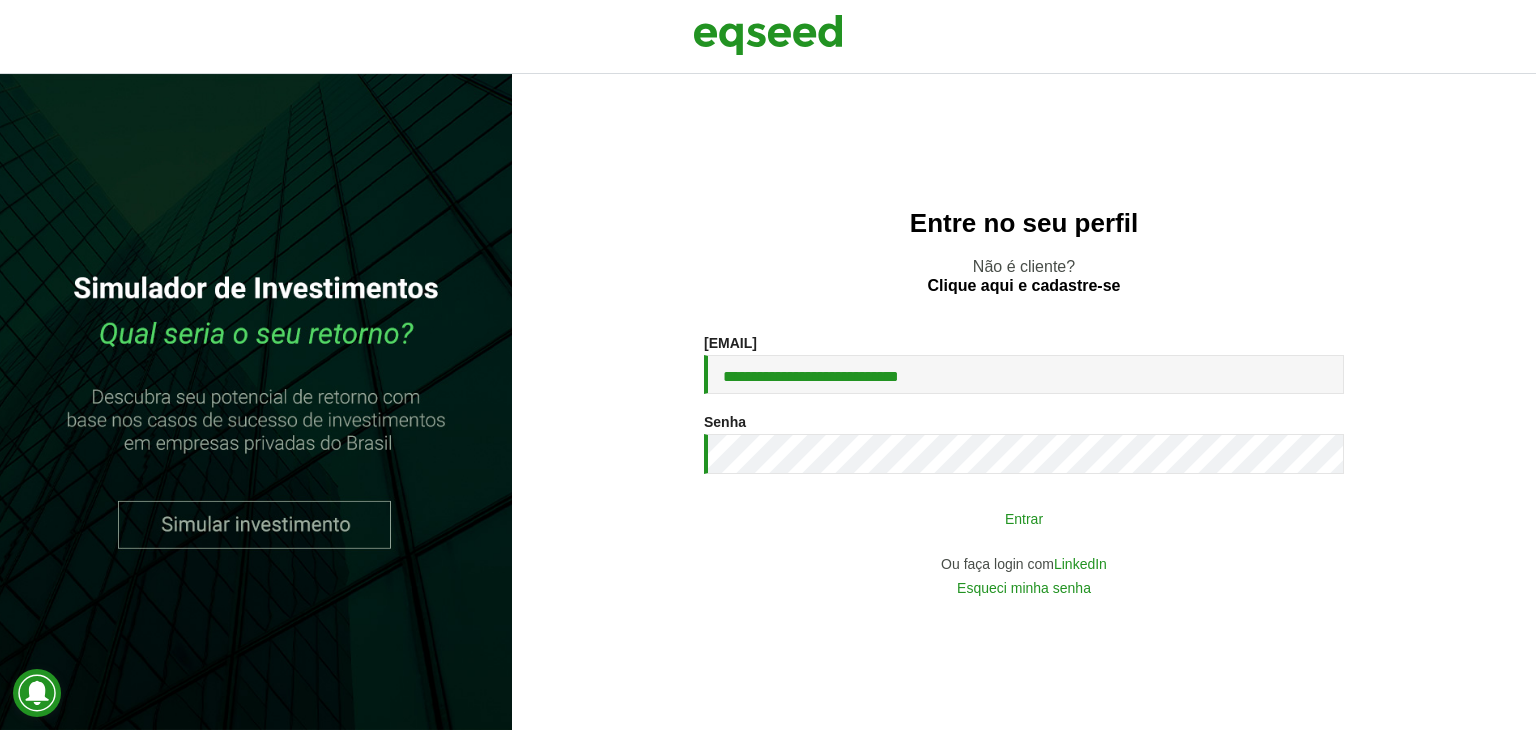 click on "Entrar" at bounding box center (1024, 518) 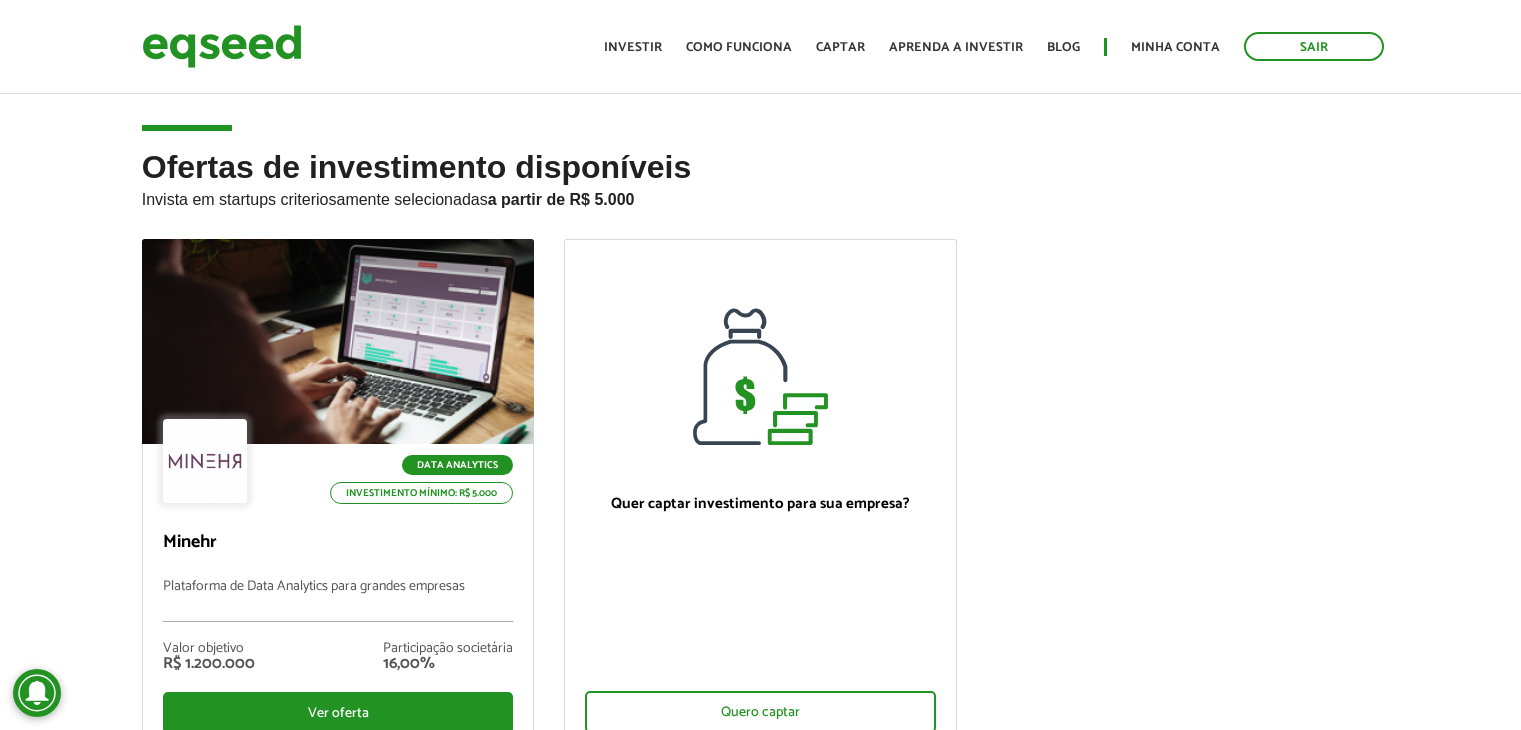scroll, scrollTop: 0, scrollLeft: 0, axis: both 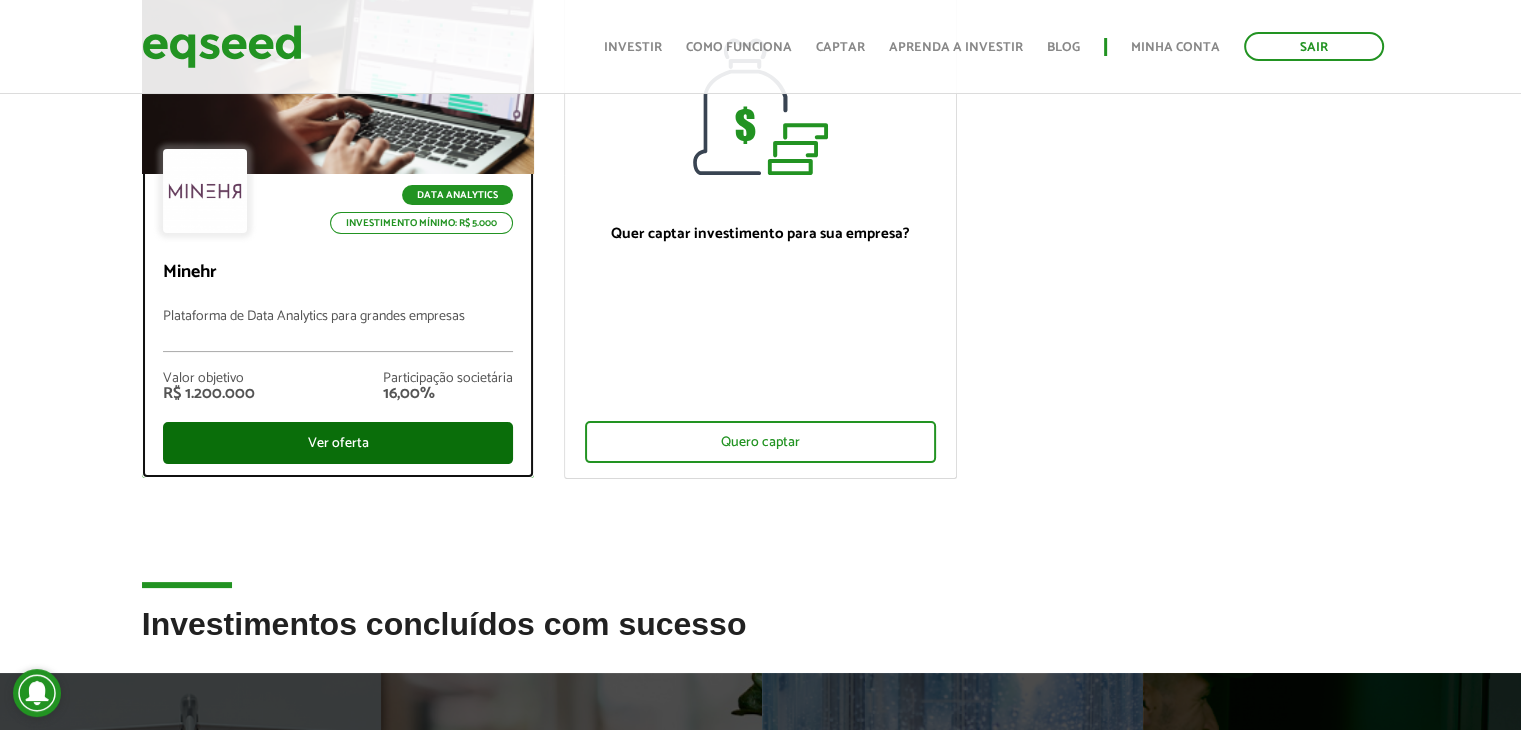 click on "Ver oferta" at bounding box center (338, 443) 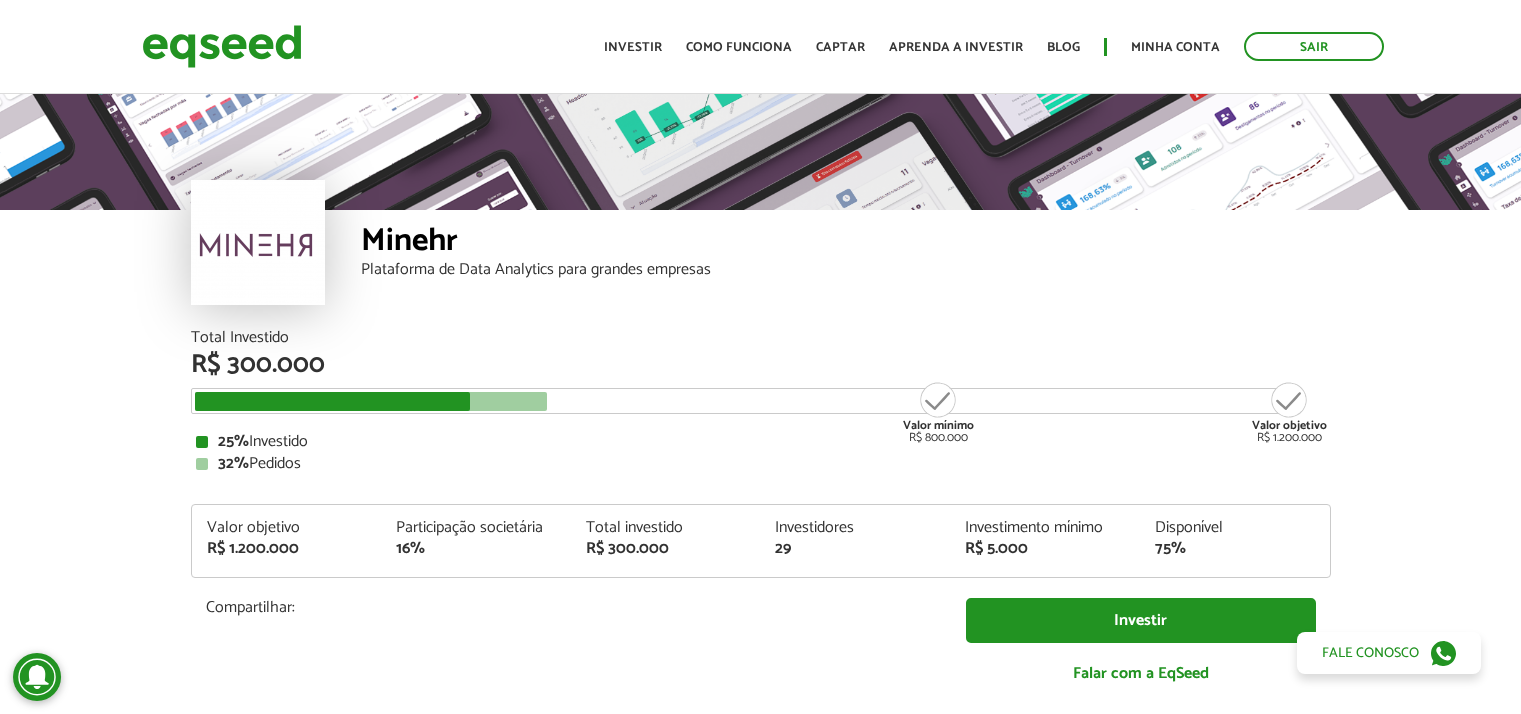 scroll, scrollTop: 0, scrollLeft: 0, axis: both 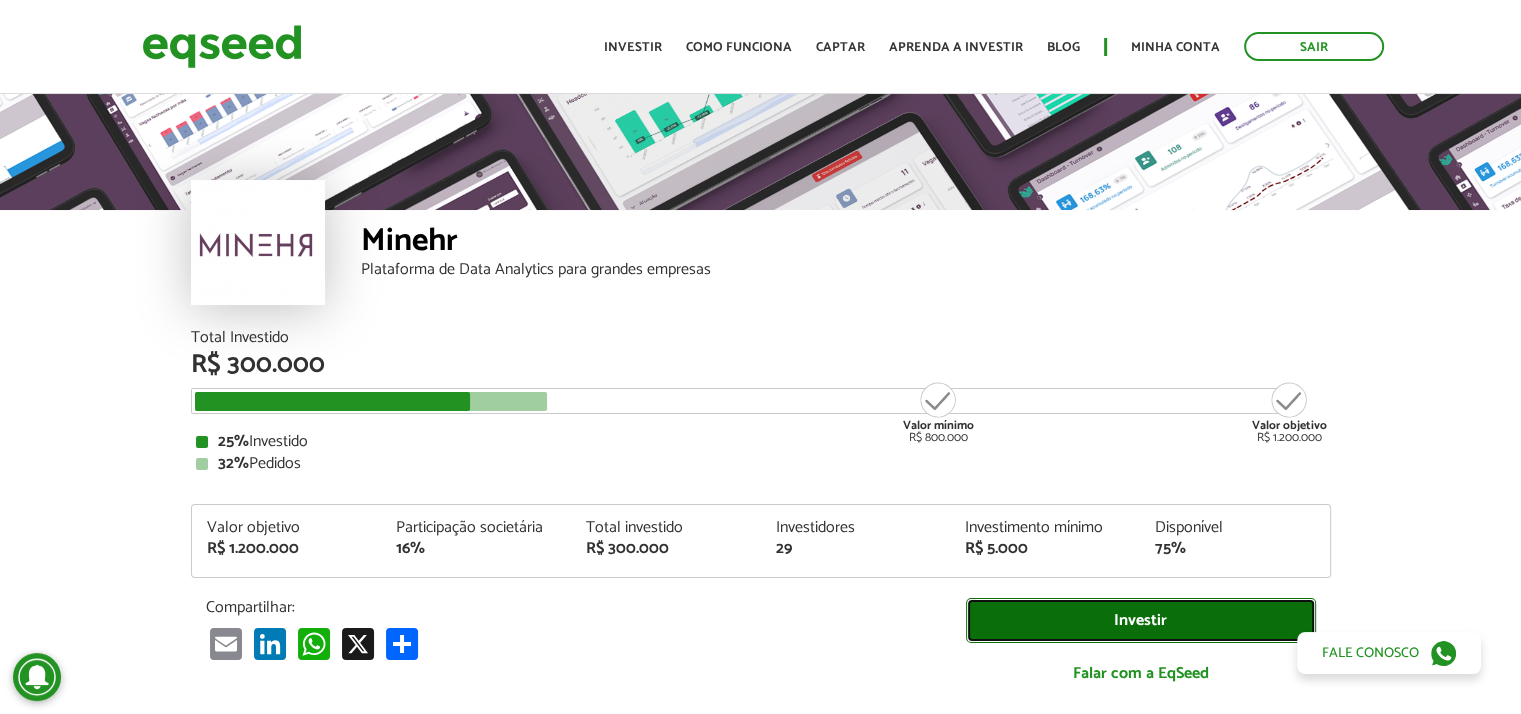 click on "Investir" at bounding box center (1141, 620) 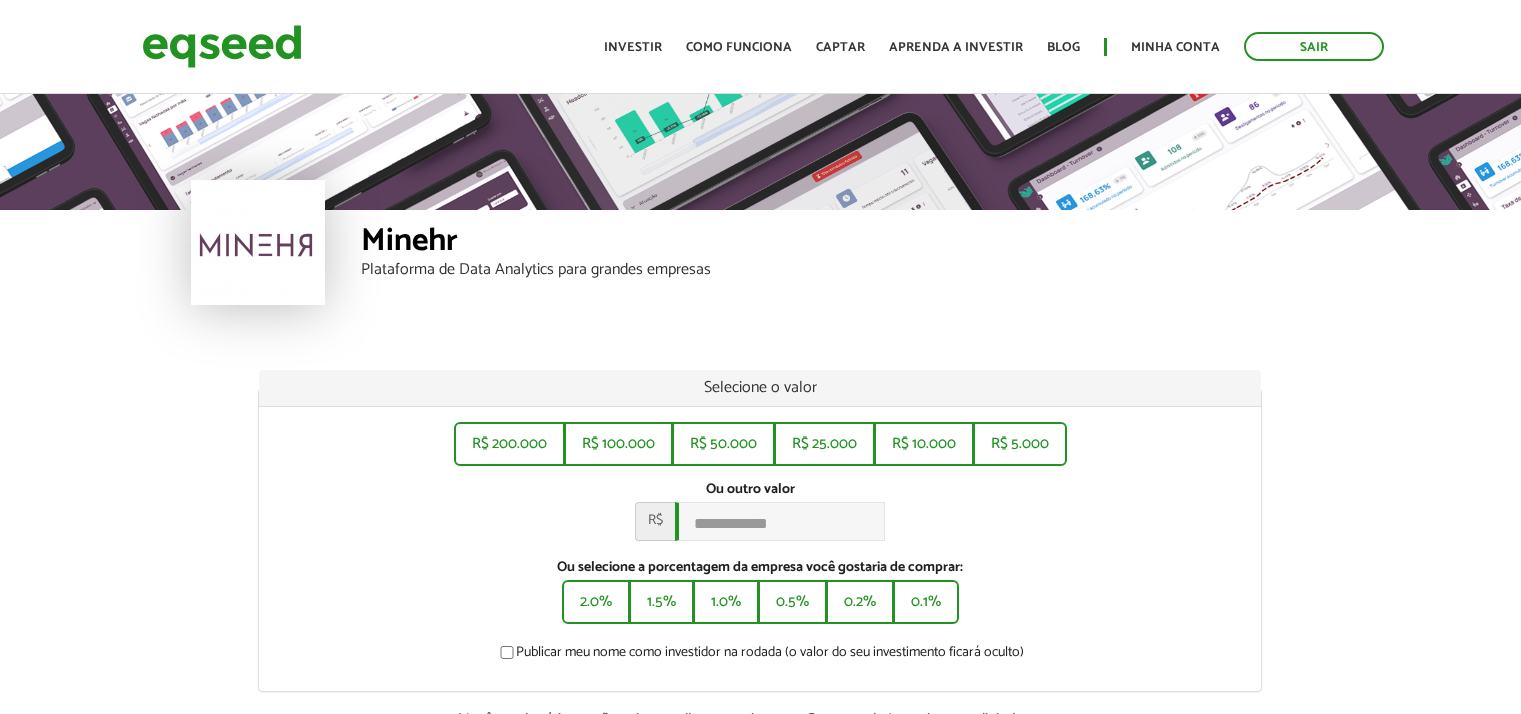 scroll, scrollTop: 0, scrollLeft: 0, axis: both 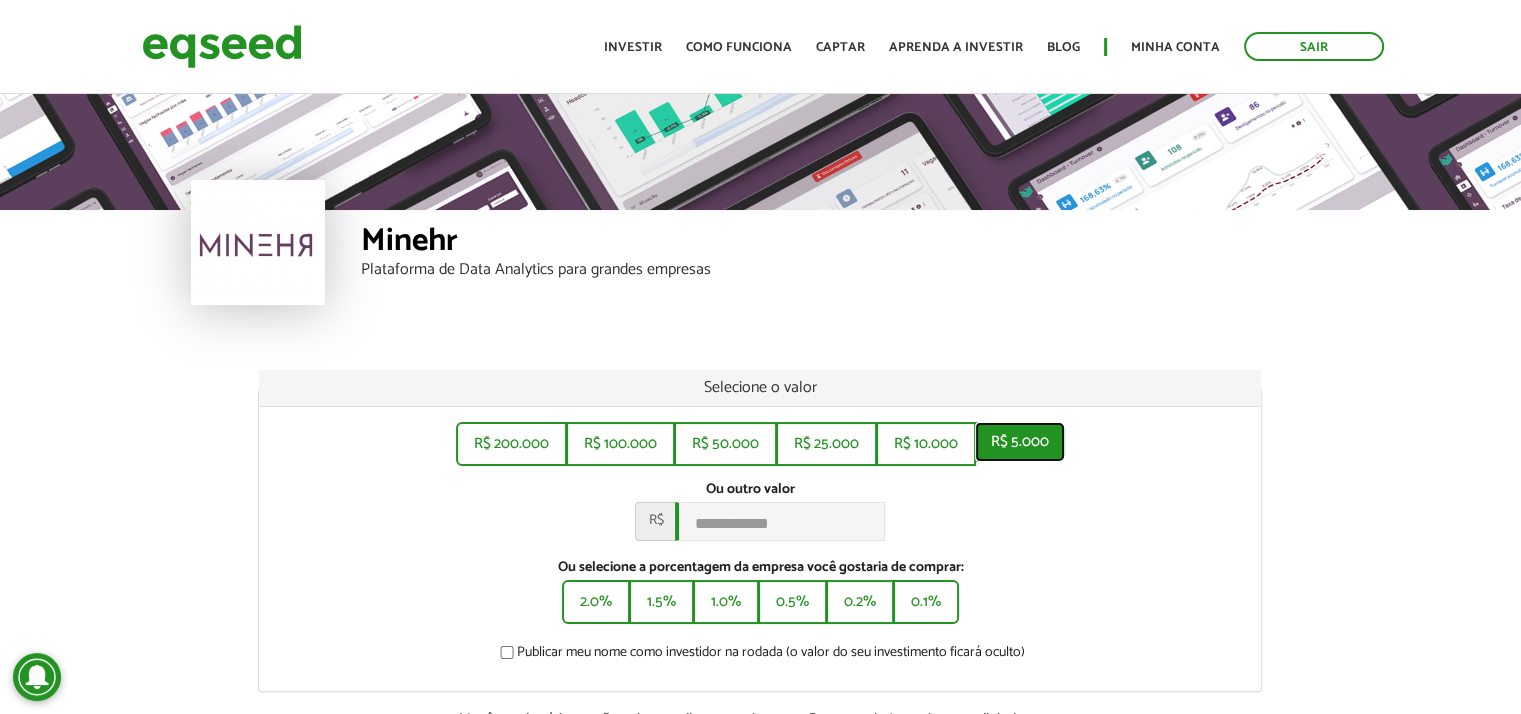 click on "R$ 5.000" at bounding box center (1020, 442) 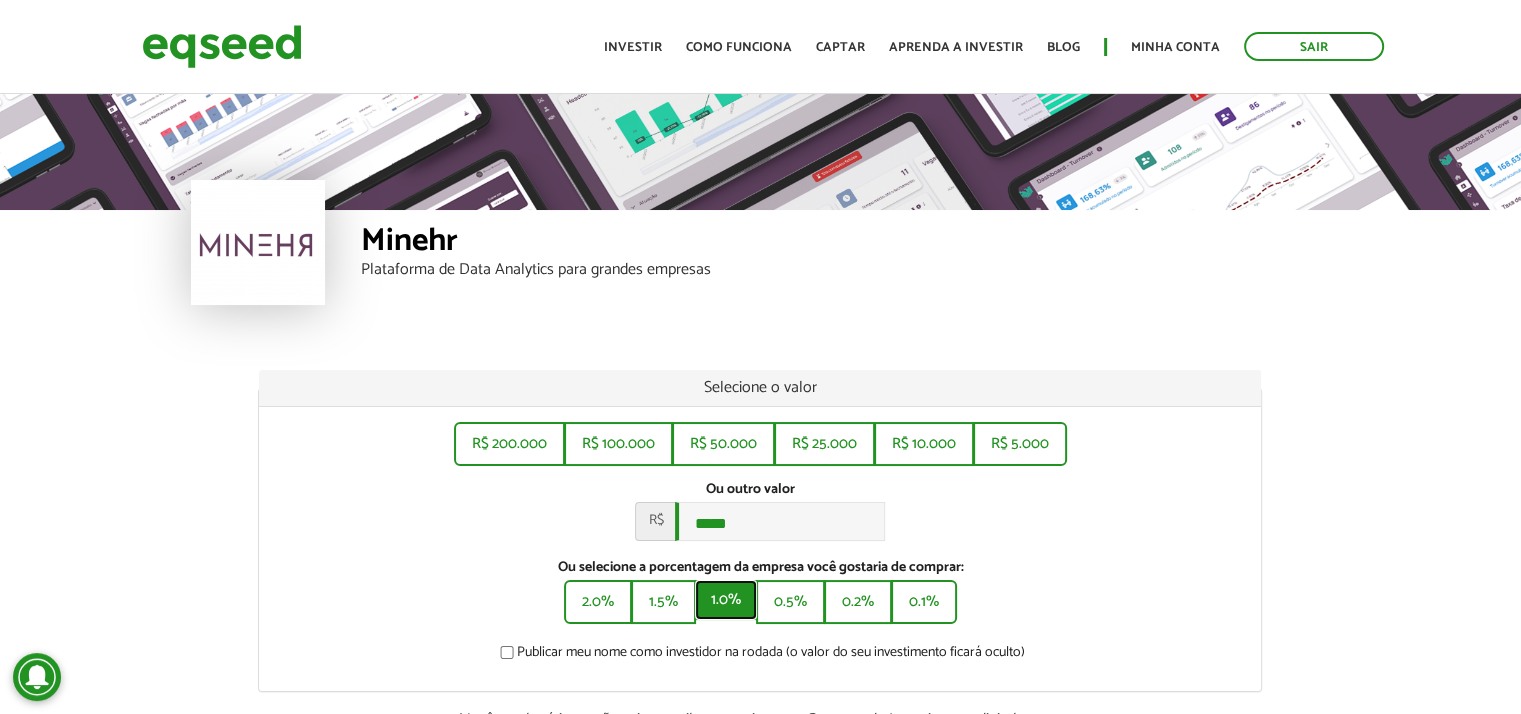 click on "1.0%" at bounding box center (726, 600) 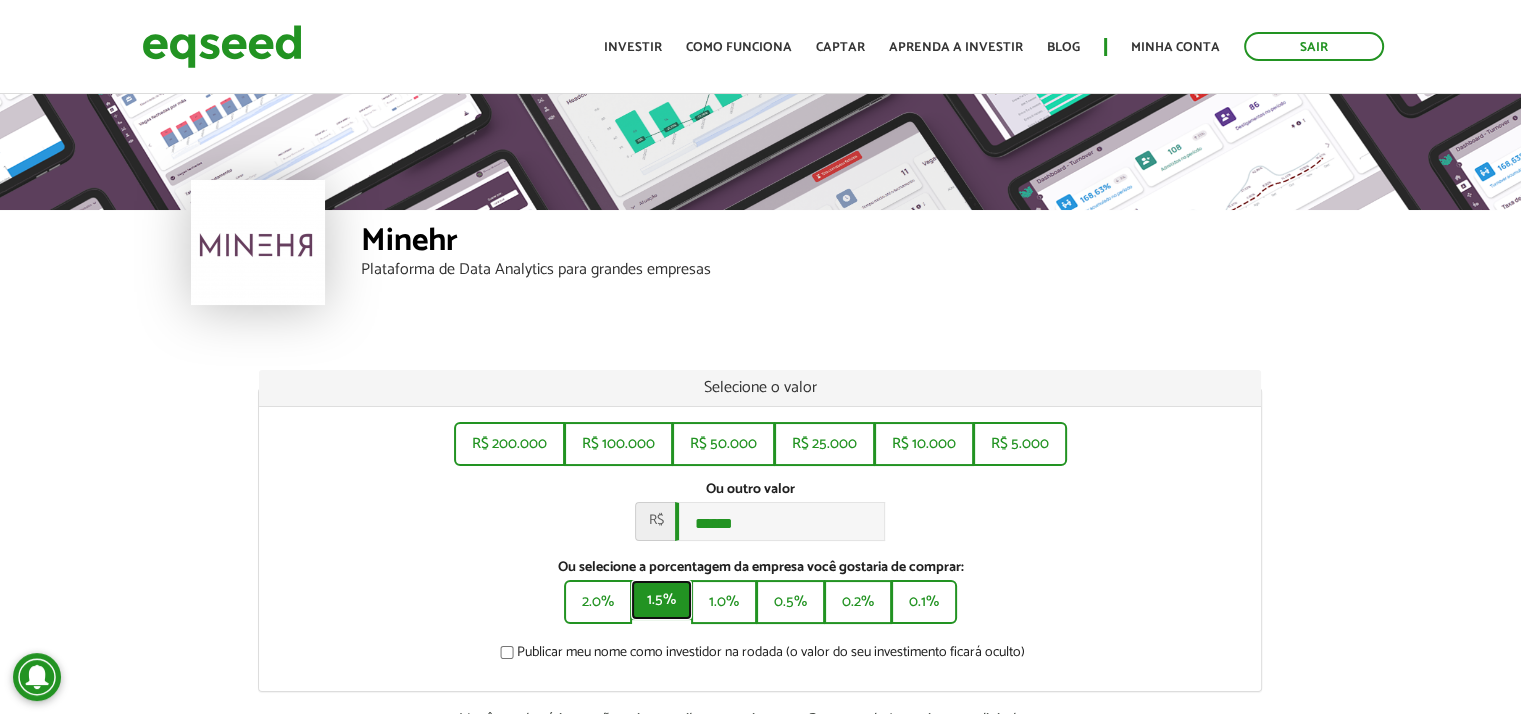 click on "1.5%" at bounding box center [661, 600] 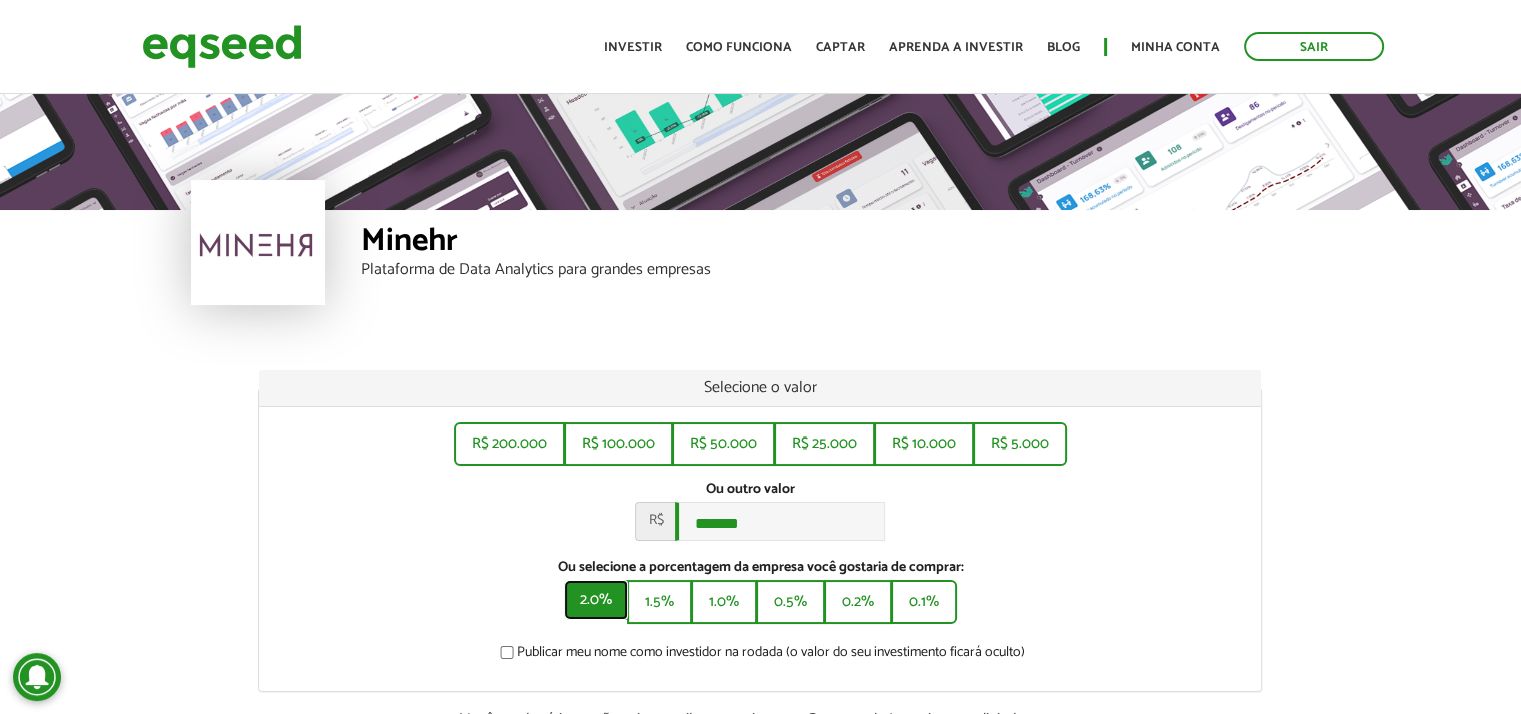click on "2.0%" at bounding box center (596, 600) 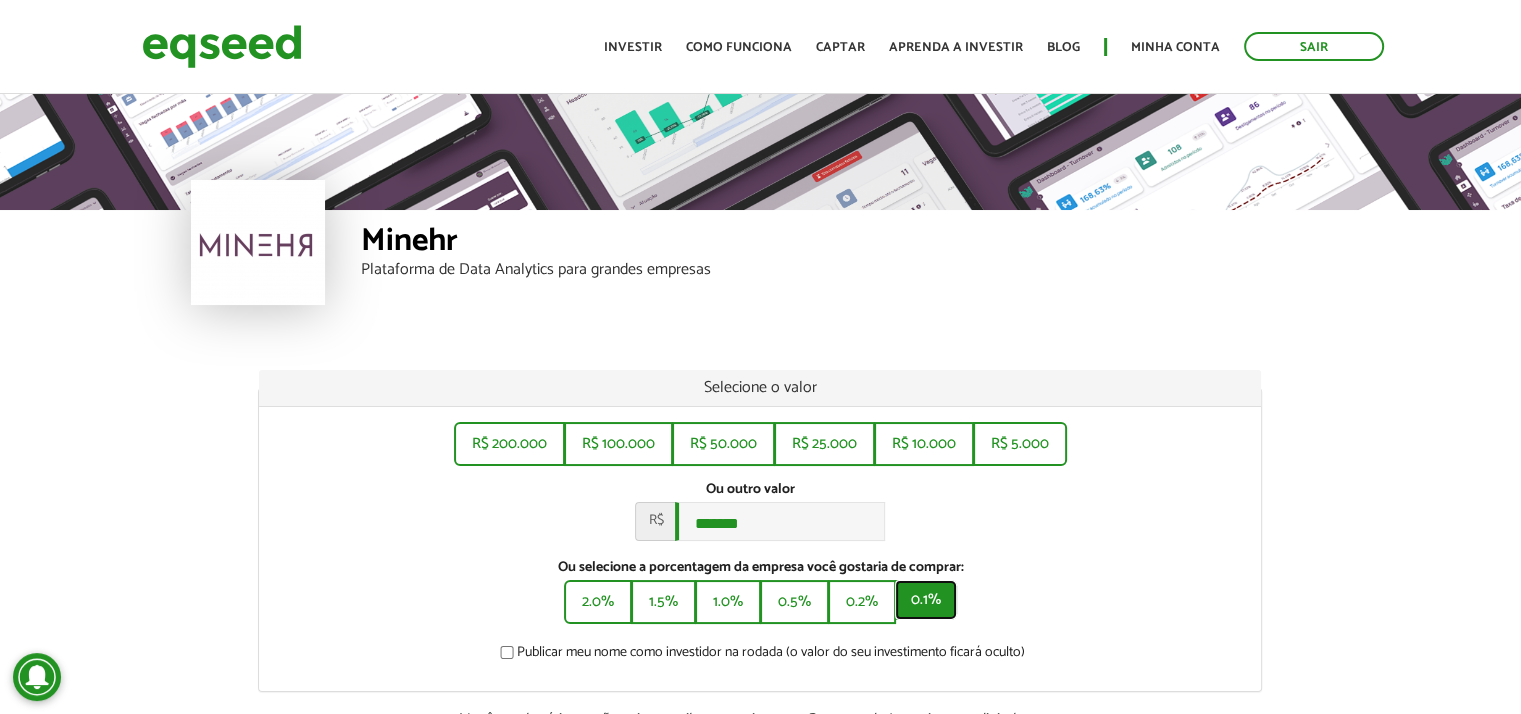 click on "0.1%" at bounding box center (926, 600) 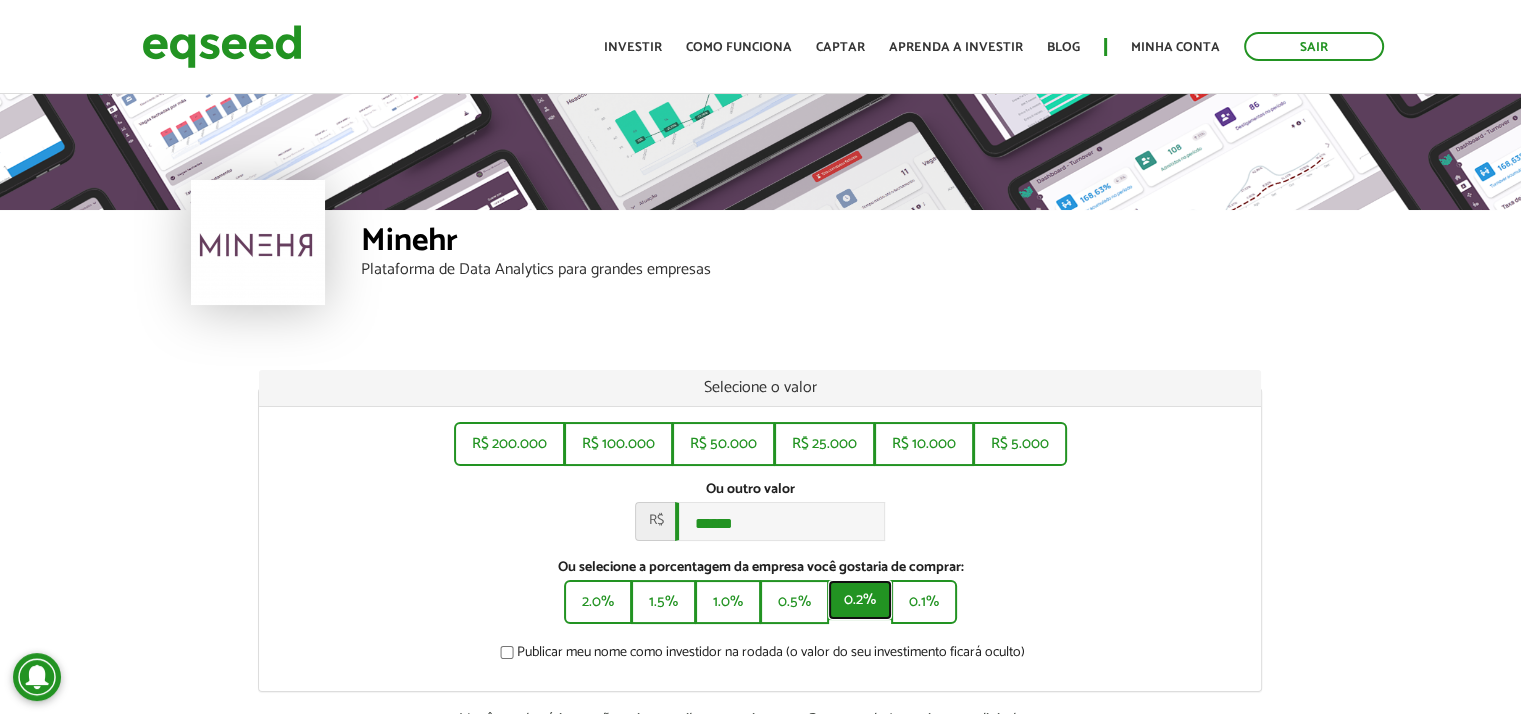 click on "0.2%" at bounding box center (860, 600) 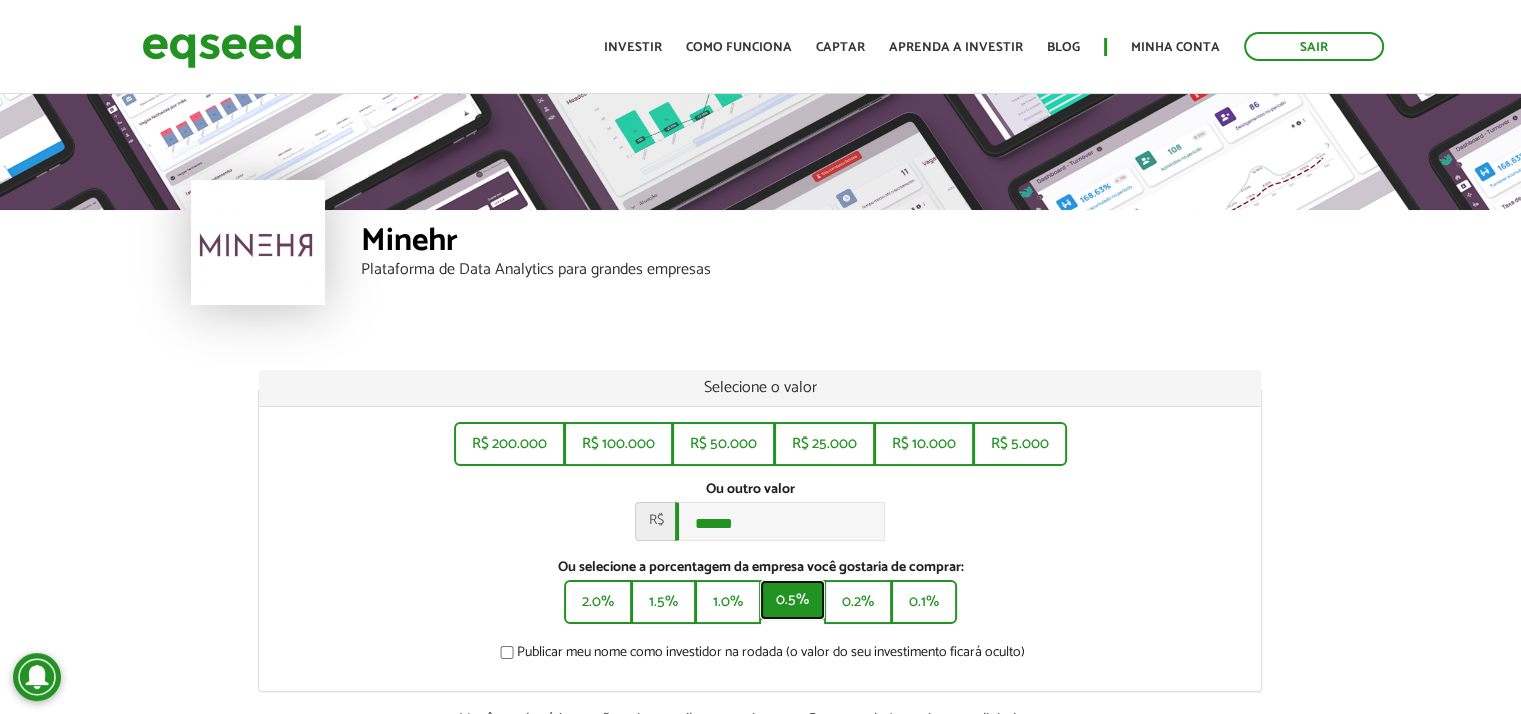 click on "0.5%" at bounding box center [792, 600] 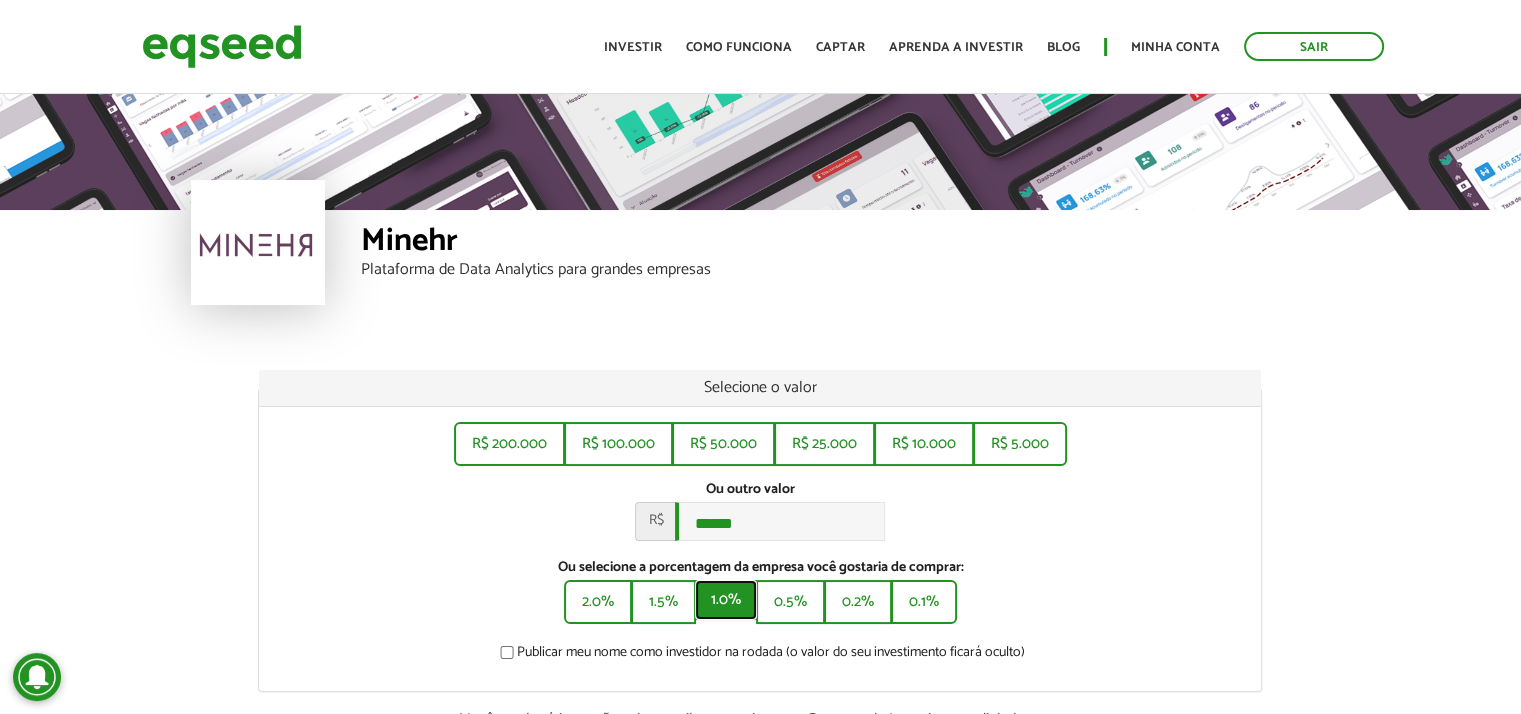click on "1.0%" at bounding box center [726, 600] 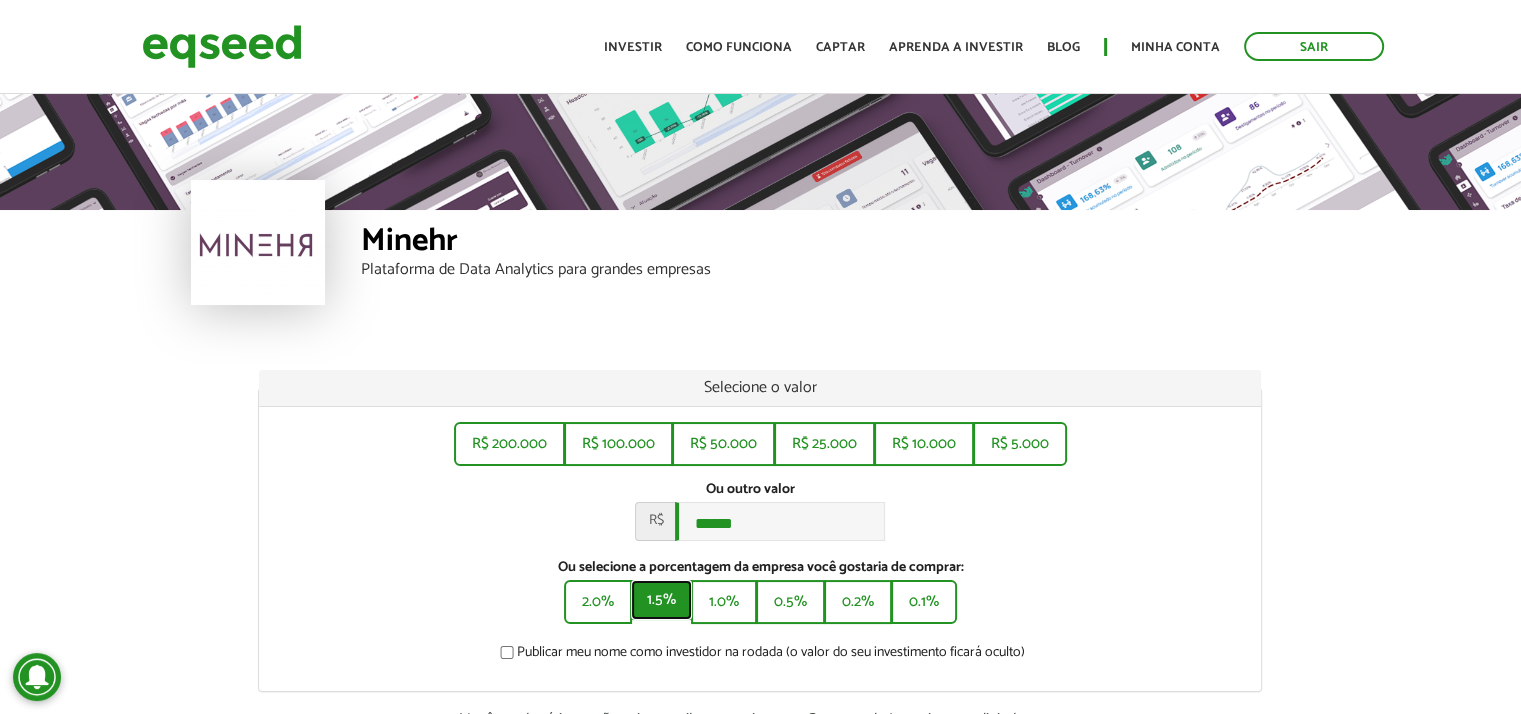 click on "1.5%" at bounding box center (661, 600) 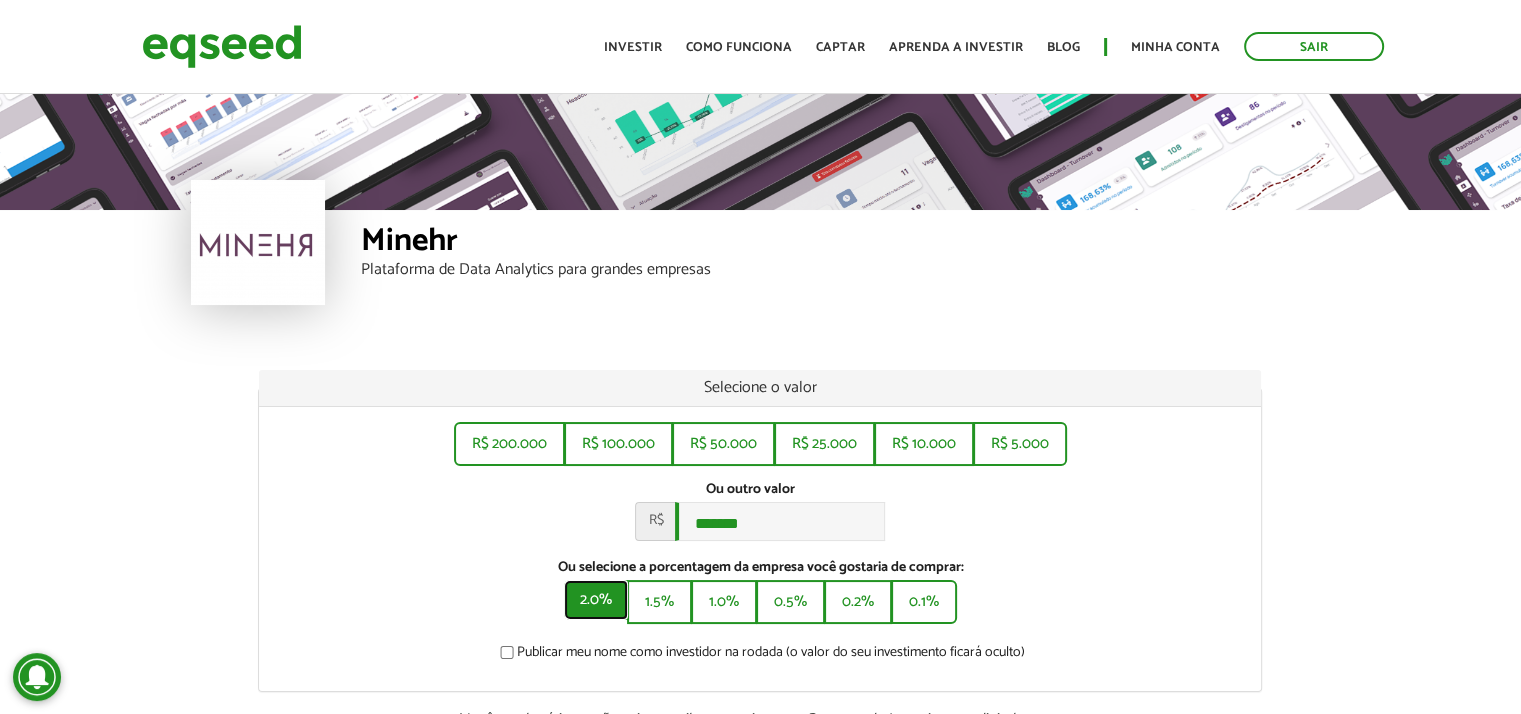 click on "2.0%" at bounding box center [596, 600] 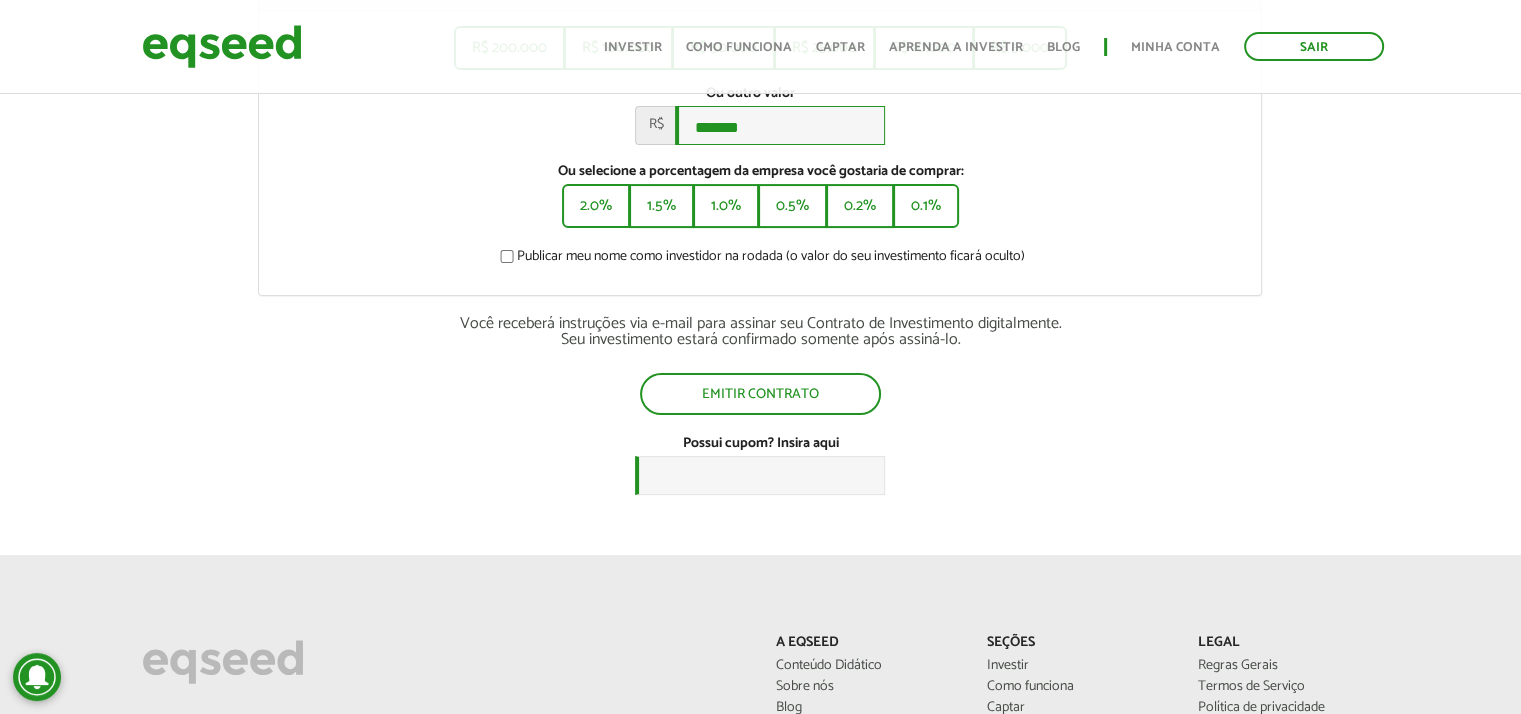 scroll, scrollTop: 390, scrollLeft: 0, axis: vertical 